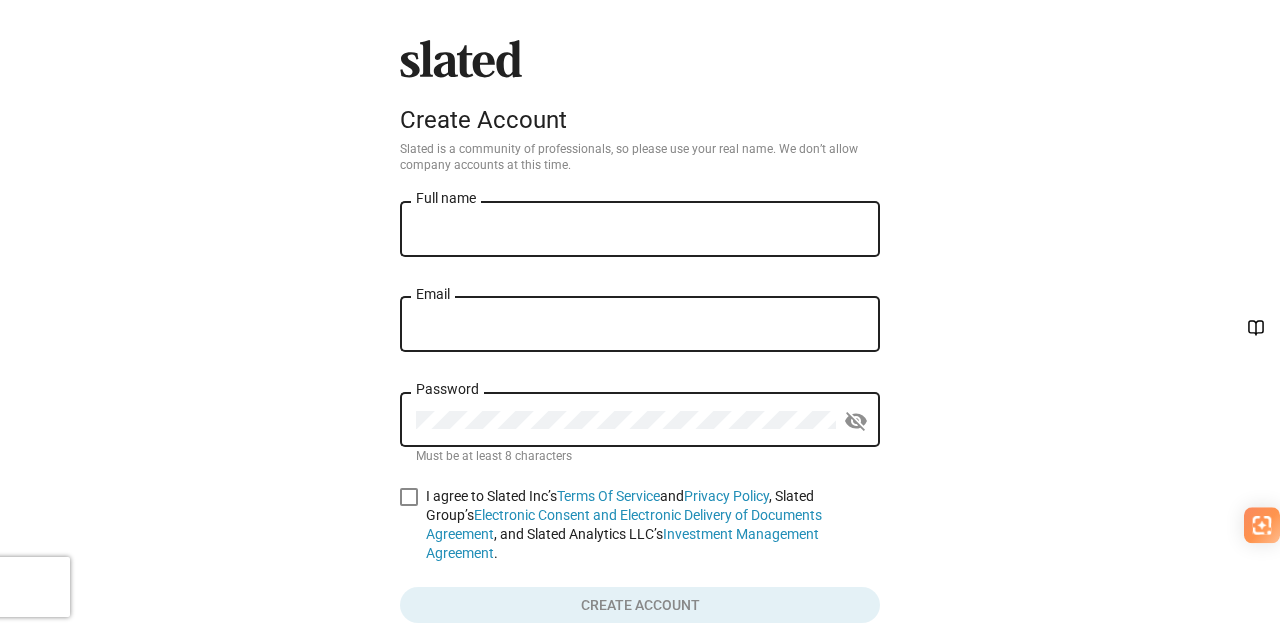 scroll, scrollTop: 0, scrollLeft: 0, axis: both 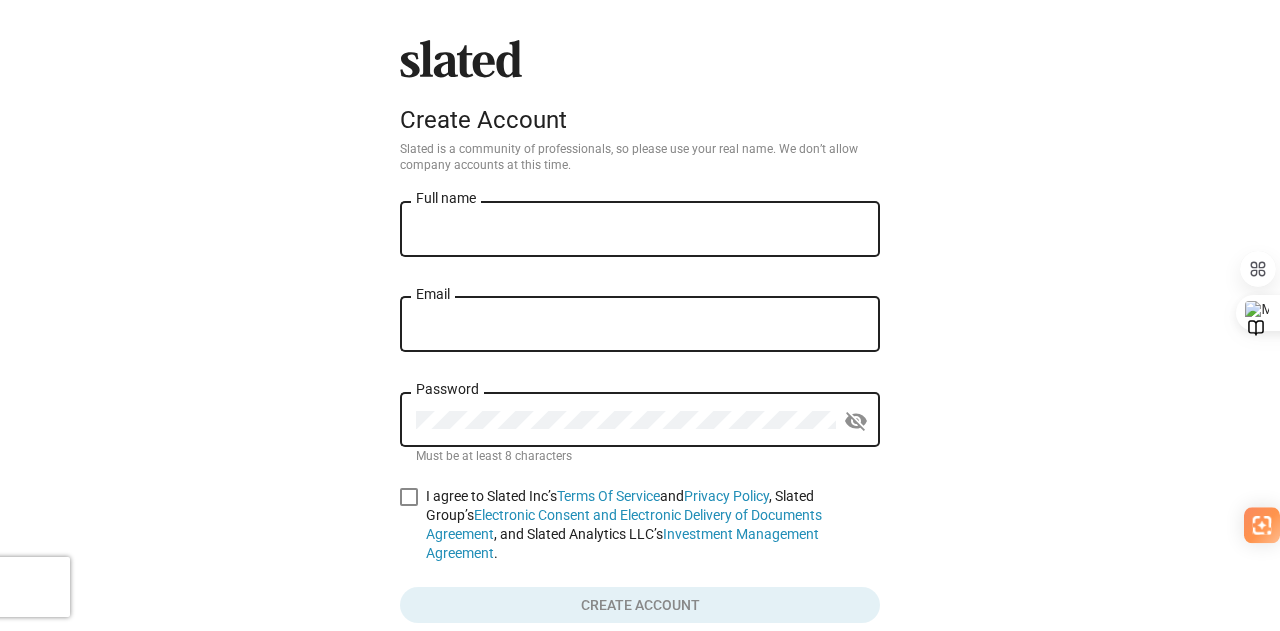 click on "Full name" 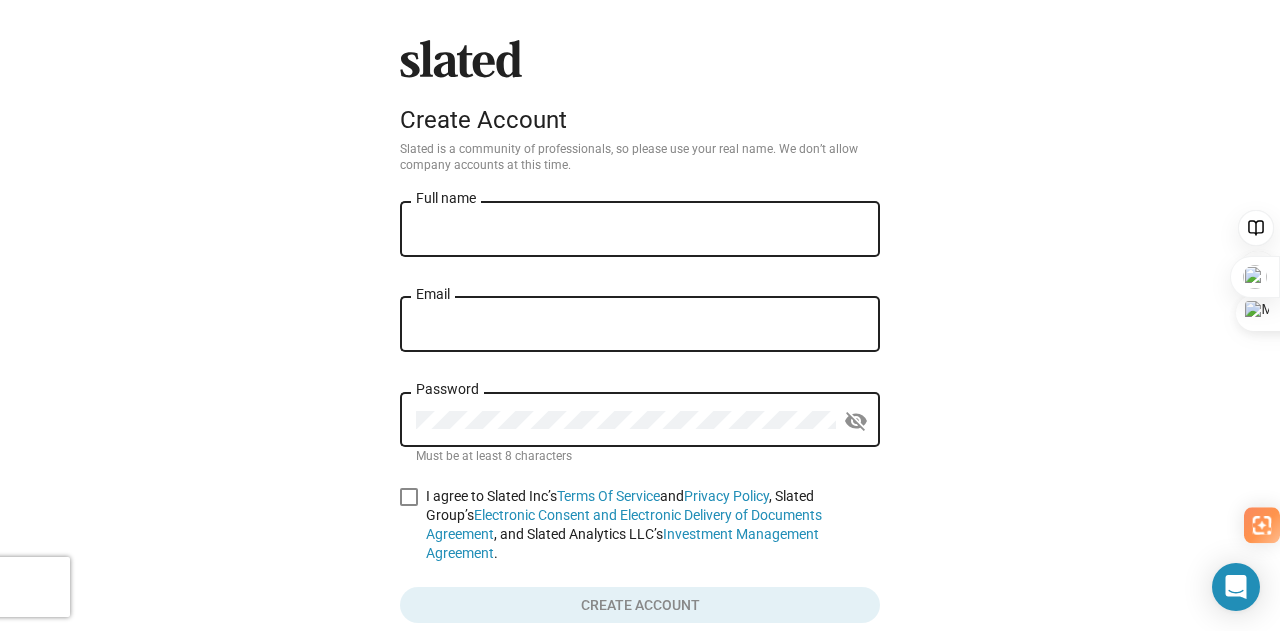 click on "Full name" at bounding box center [640, 230] 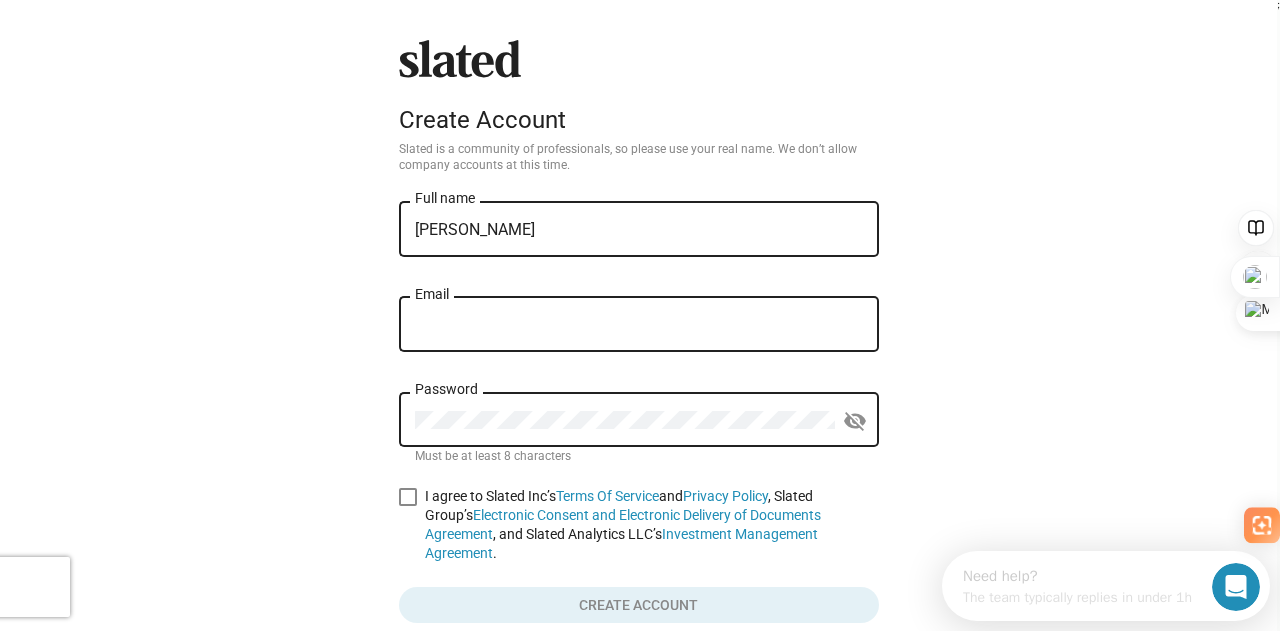 scroll, scrollTop: 0, scrollLeft: 0, axis: both 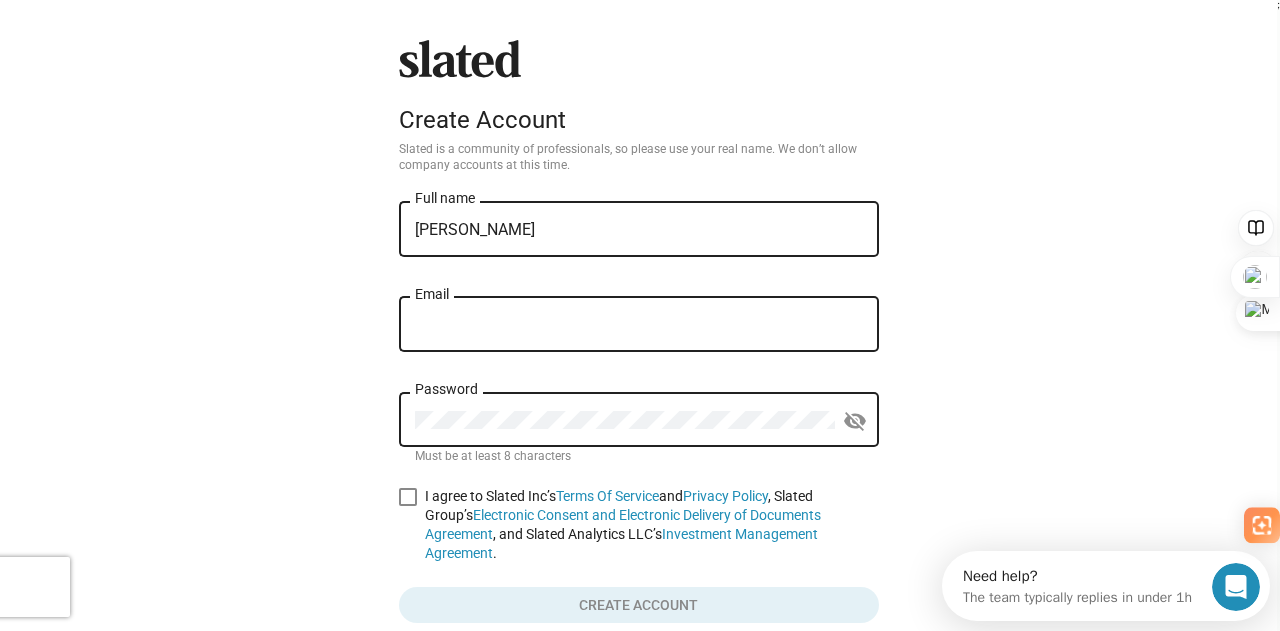 type on "[PERSON_NAME]" 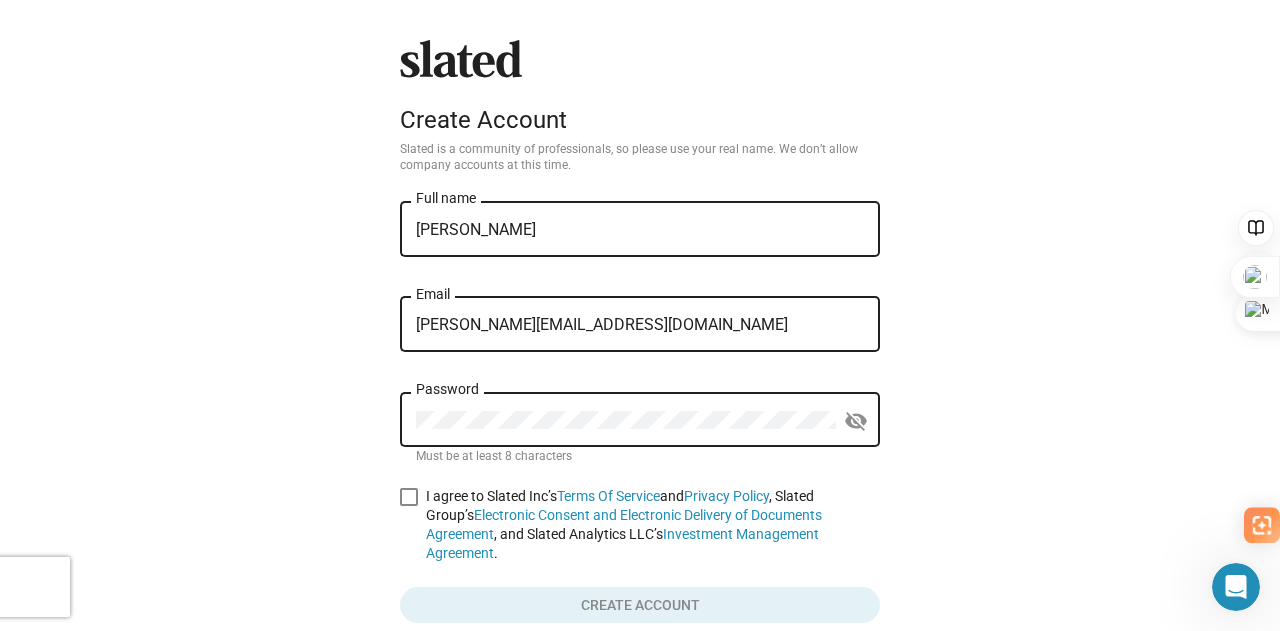 type on "[PERSON_NAME][EMAIL_ADDRESS][DOMAIN_NAME]" 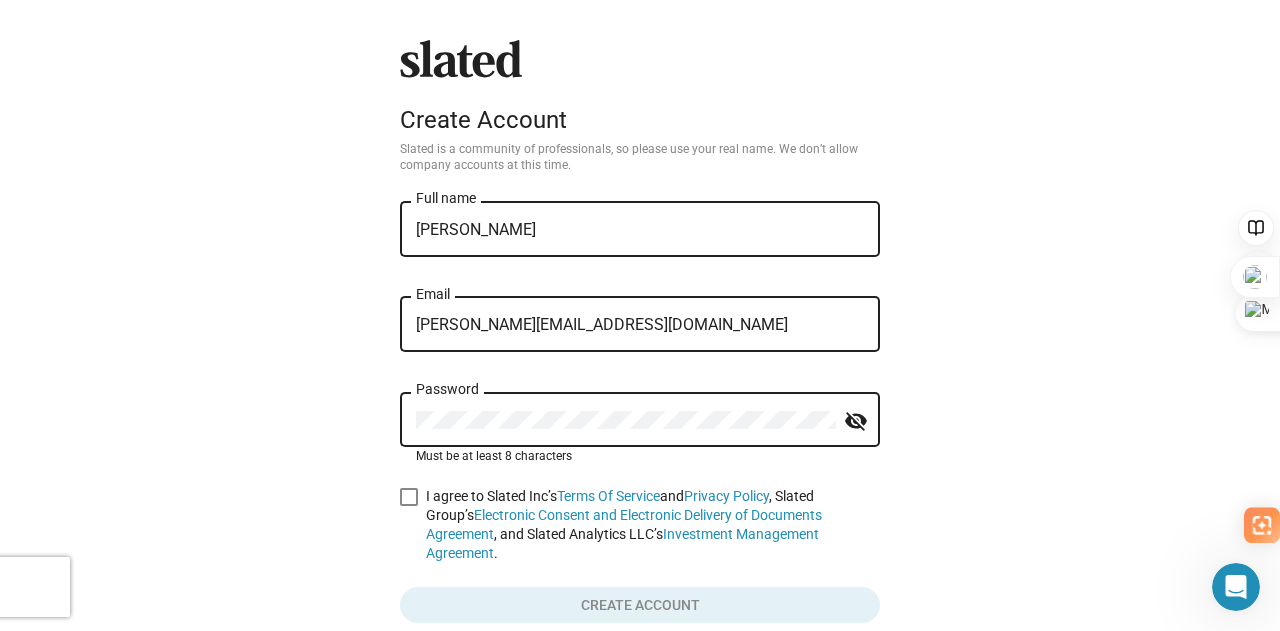 click on "visibility_off" 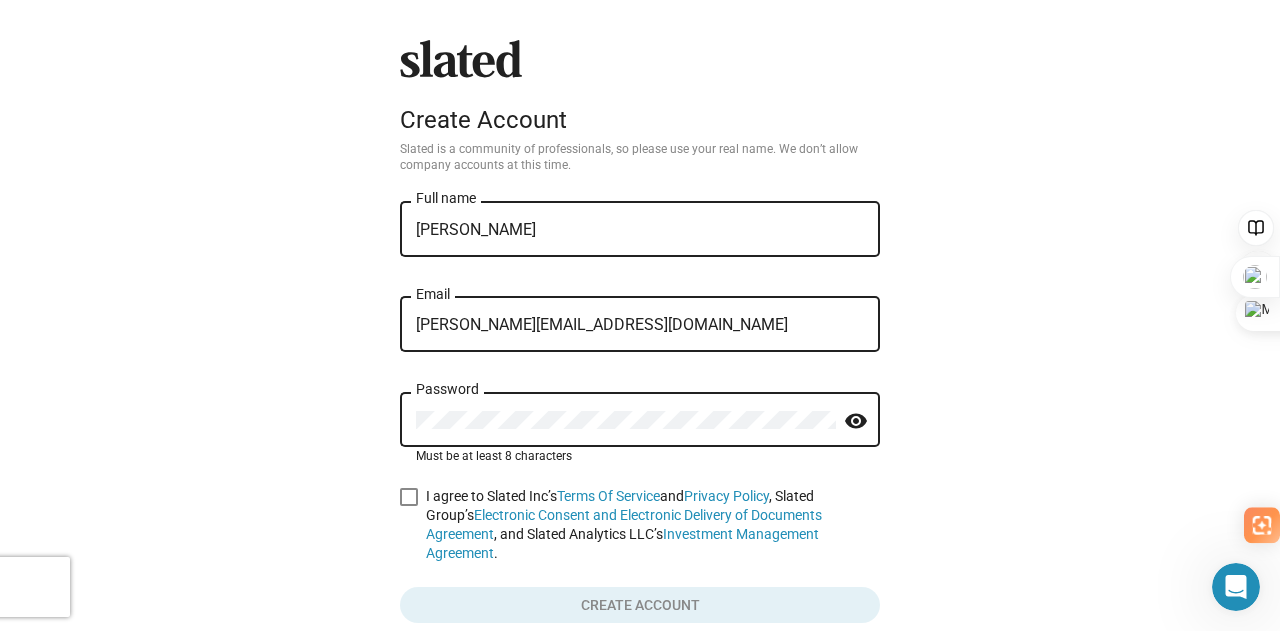 click at bounding box center [409, 497] 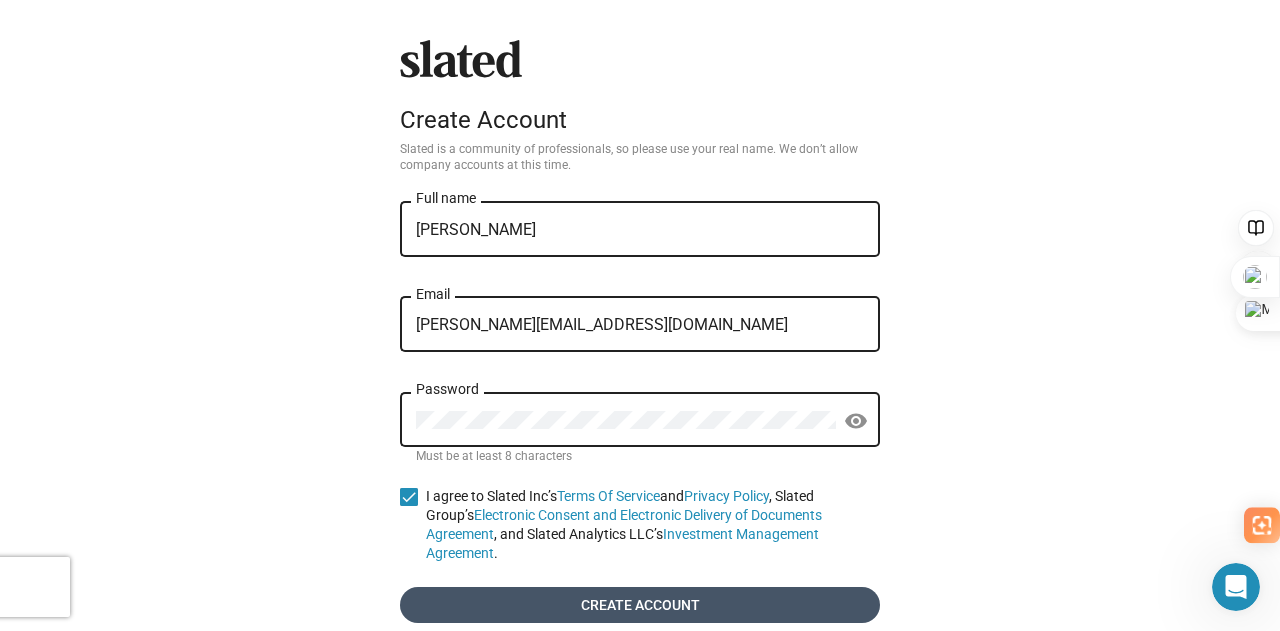 click on "Create account" 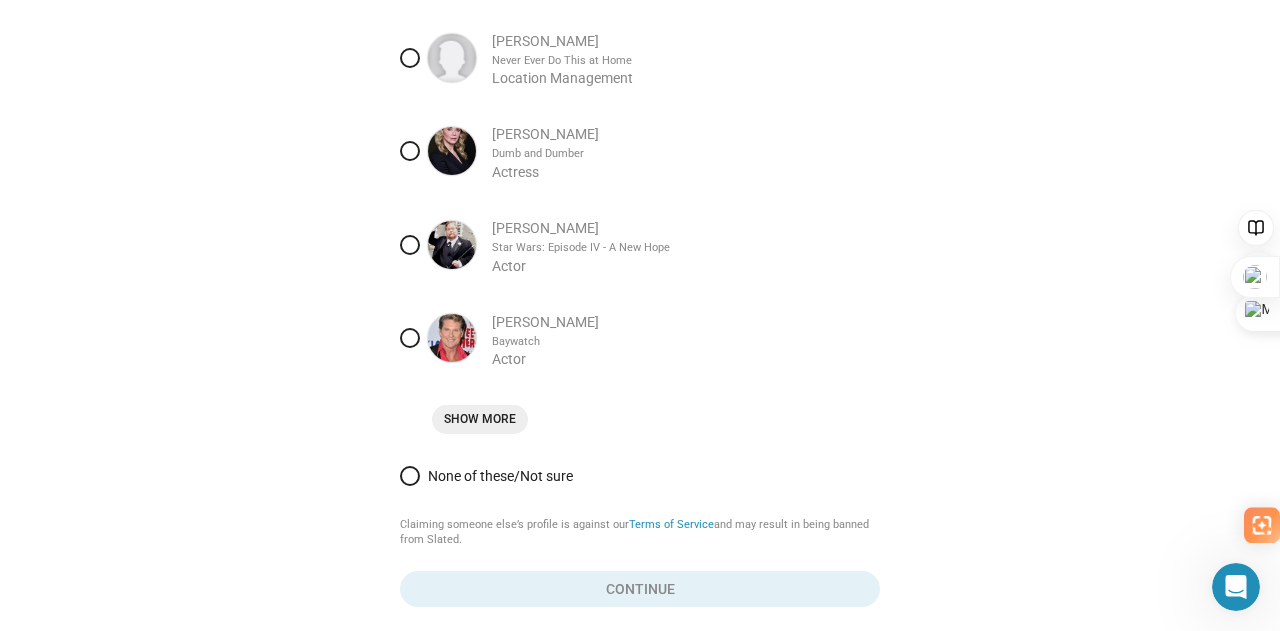 scroll, scrollTop: 266, scrollLeft: 0, axis: vertical 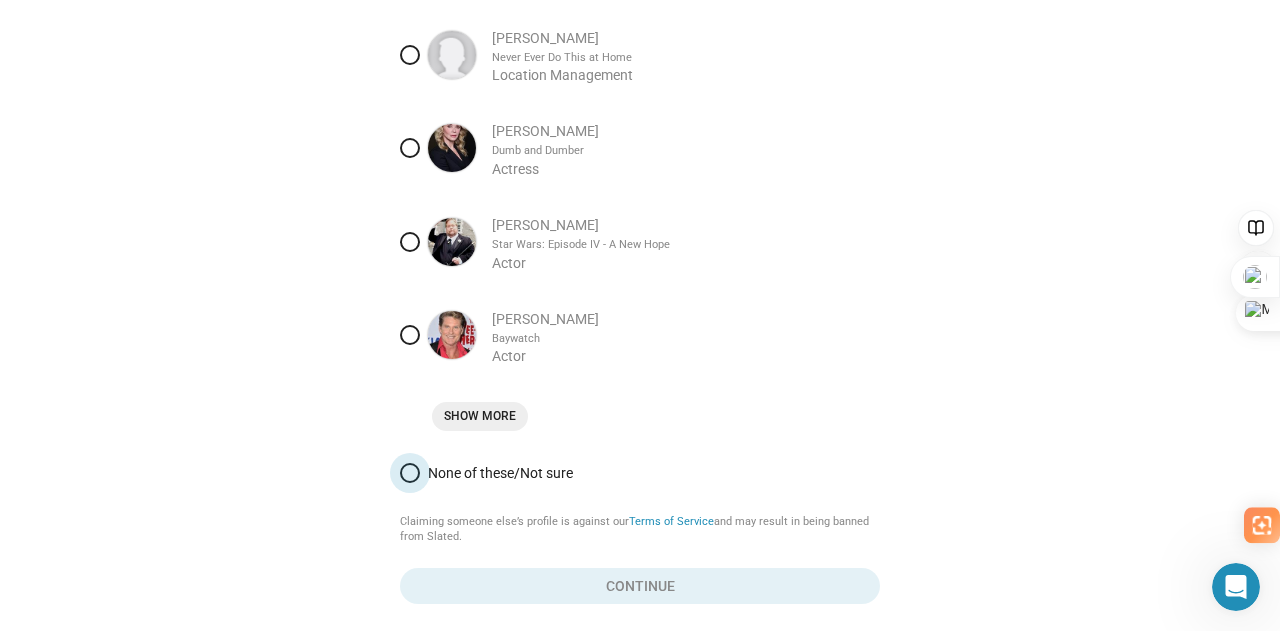 click at bounding box center (410, 473) 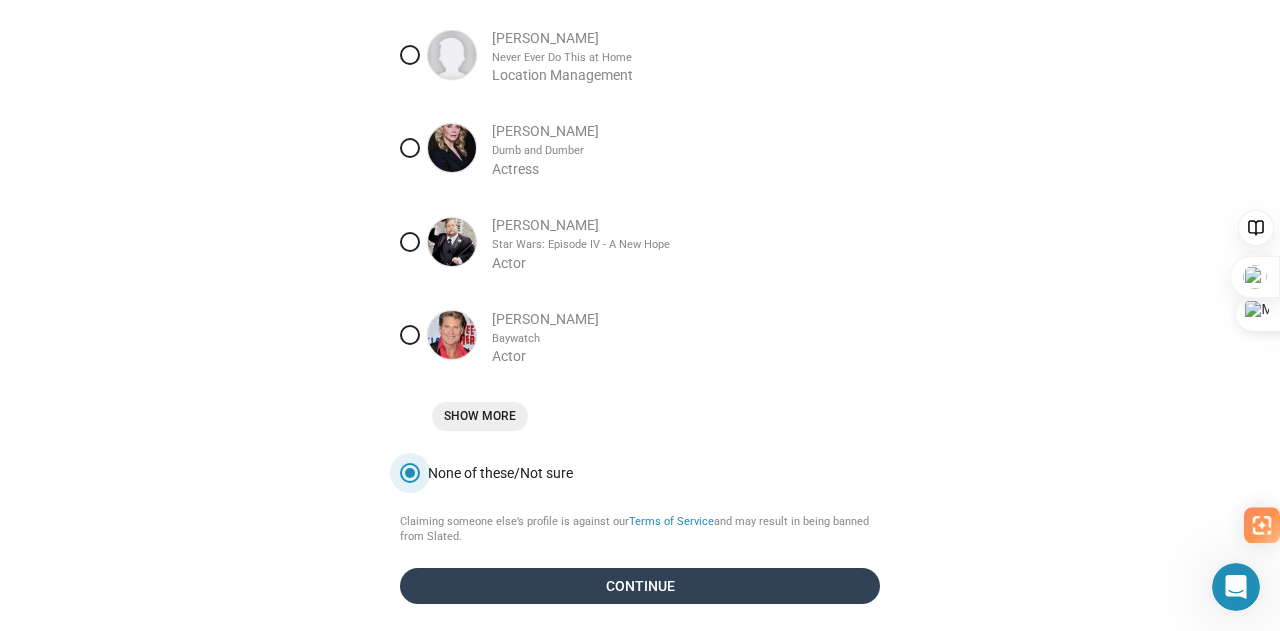 click on "Continue" 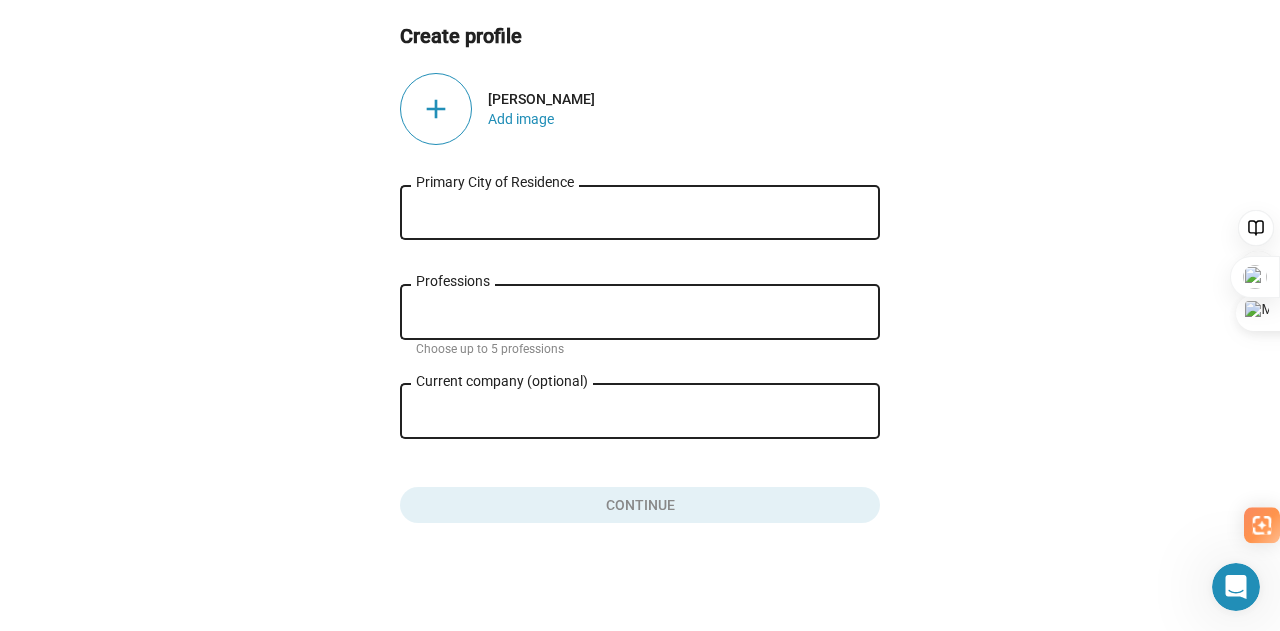 scroll, scrollTop: 88, scrollLeft: 0, axis: vertical 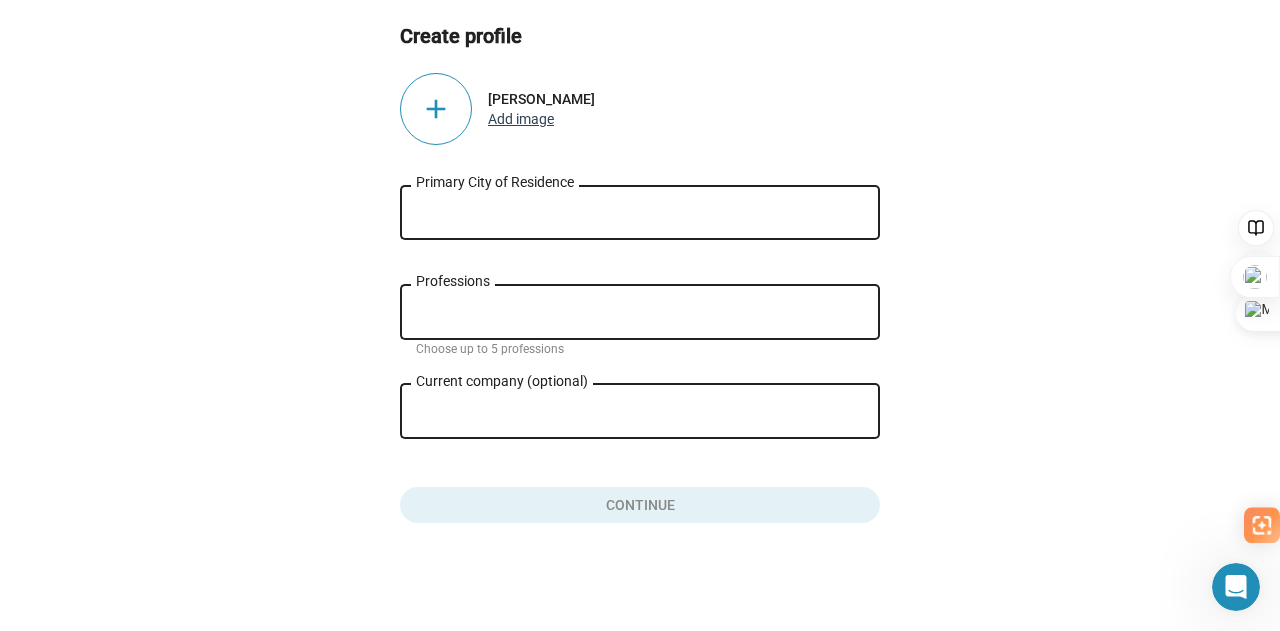 click on "Add image" 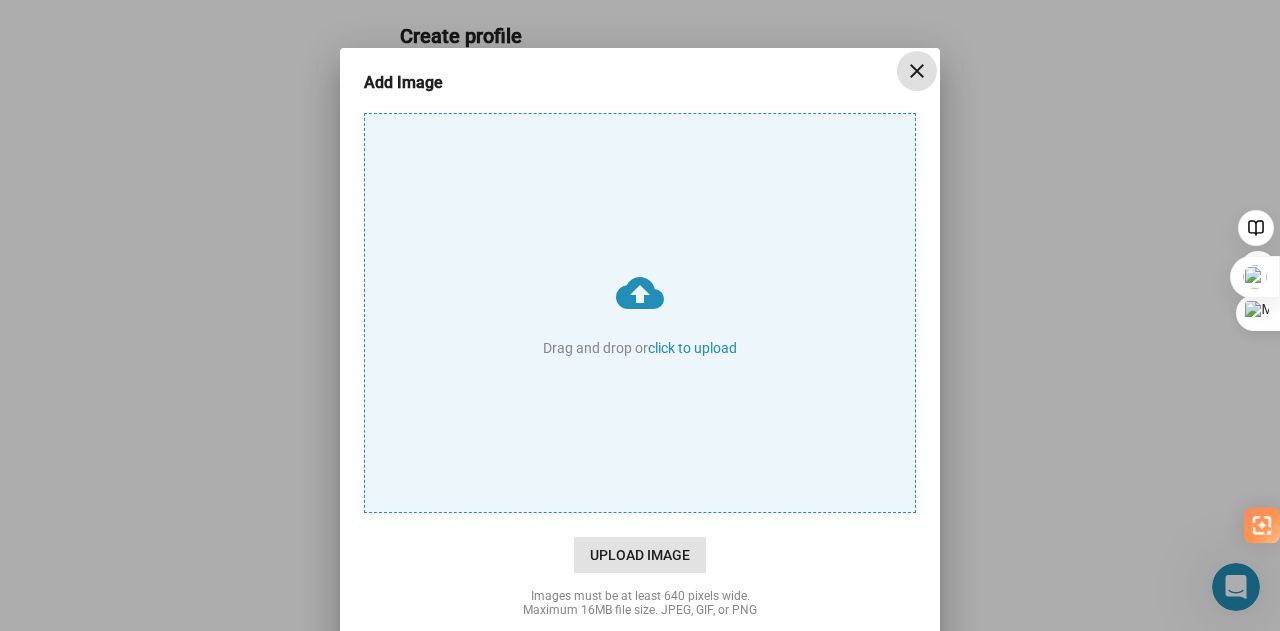 click on "Upload Image" 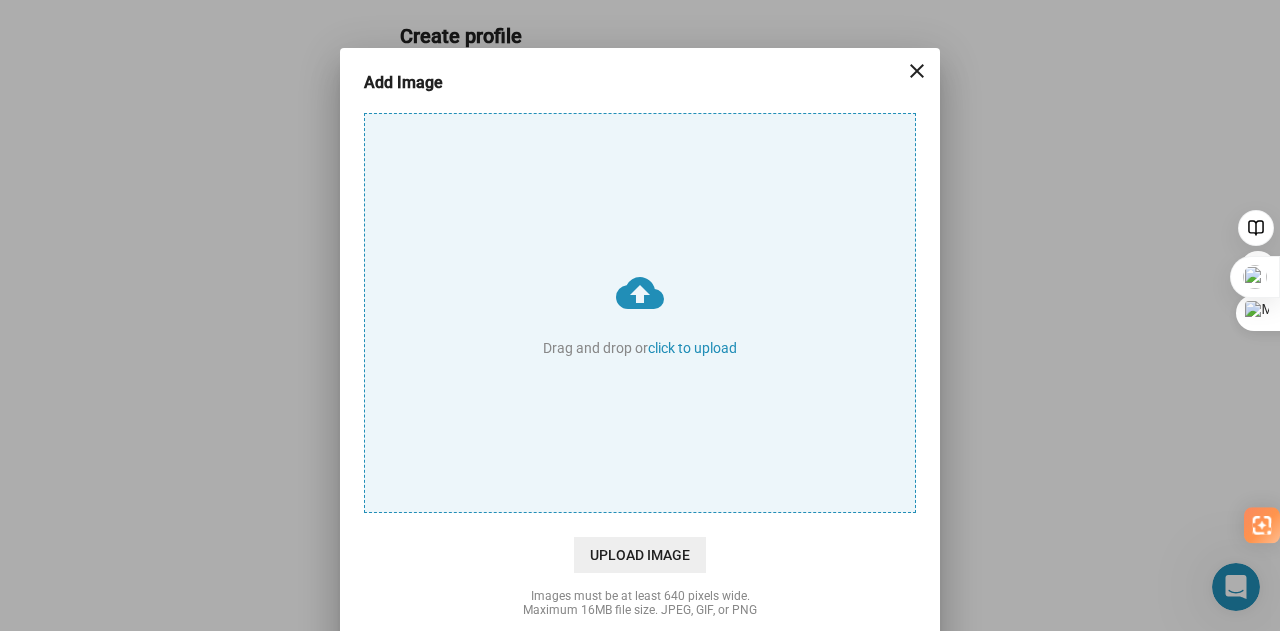 click on "cloud_upload Drag and drop or  click to upload" at bounding box center [640, 313] 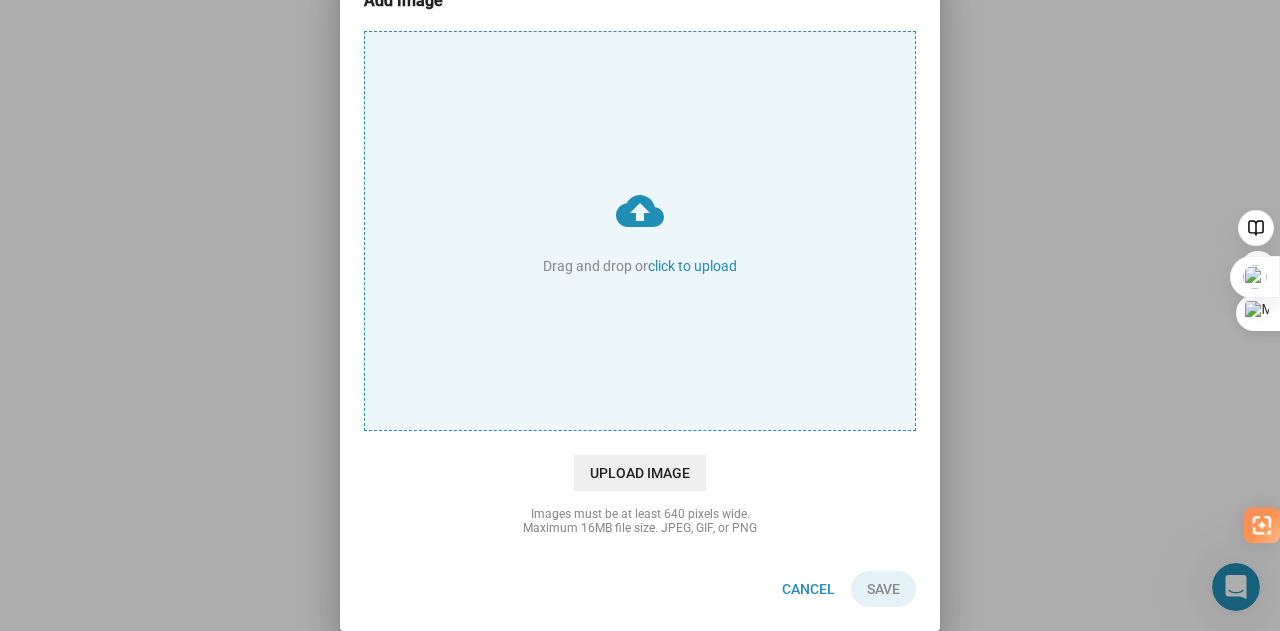 click on "cloud_upload Drag and drop or  click to upload" at bounding box center [640, 231] 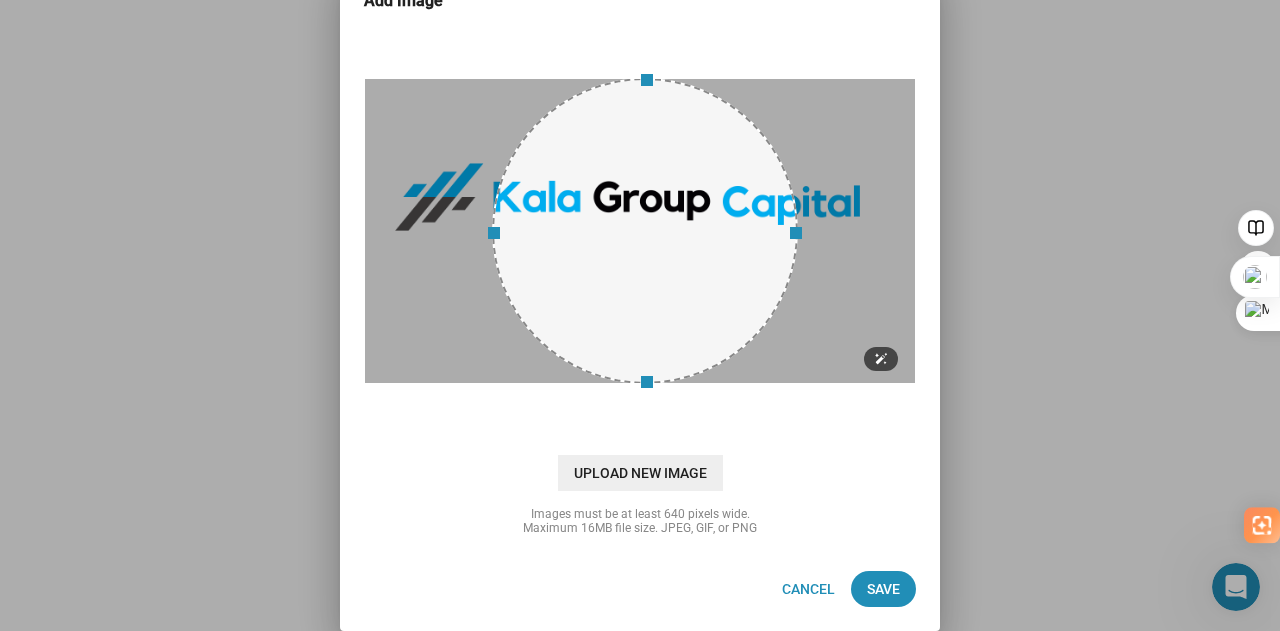 drag, startPoint x: 486, startPoint y: 237, endPoint x: 434, endPoint y: 251, distance: 53.851646 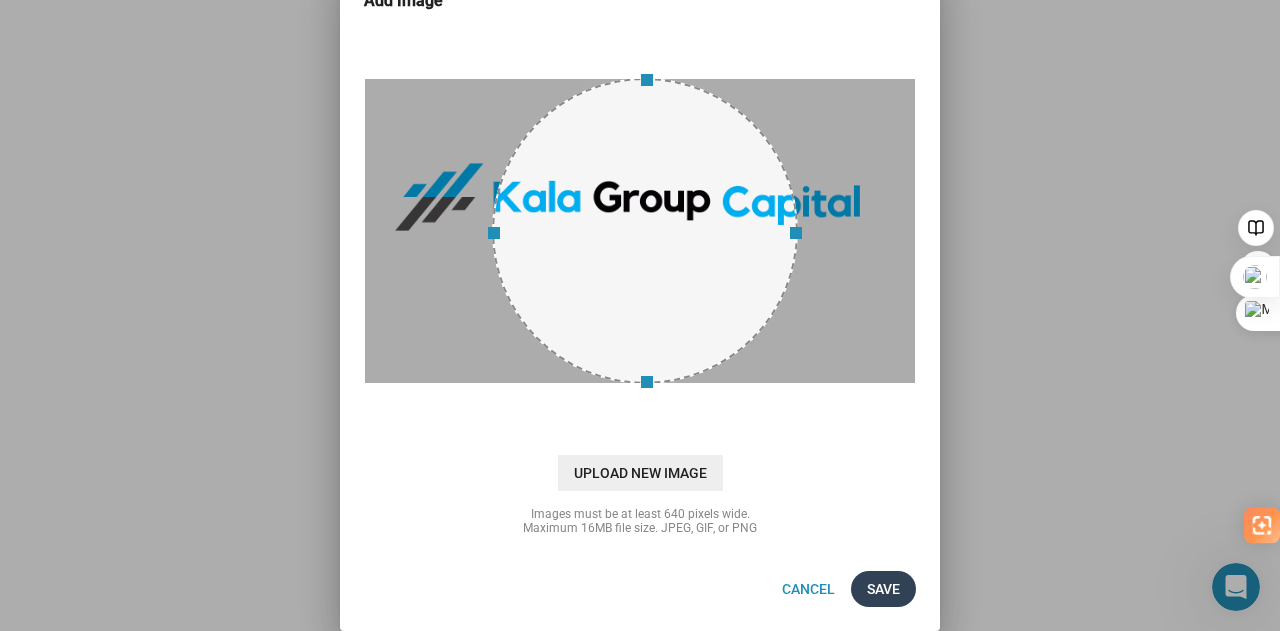 click on "Save" 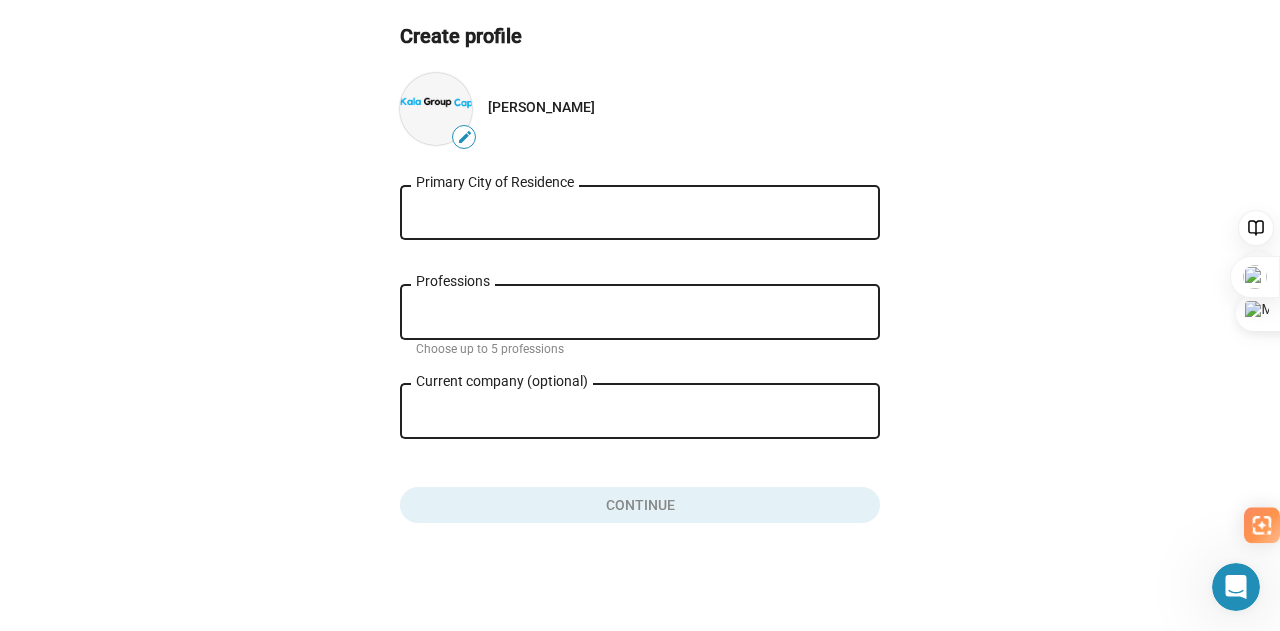 click on "Primary City of Residence" at bounding box center [640, 213] 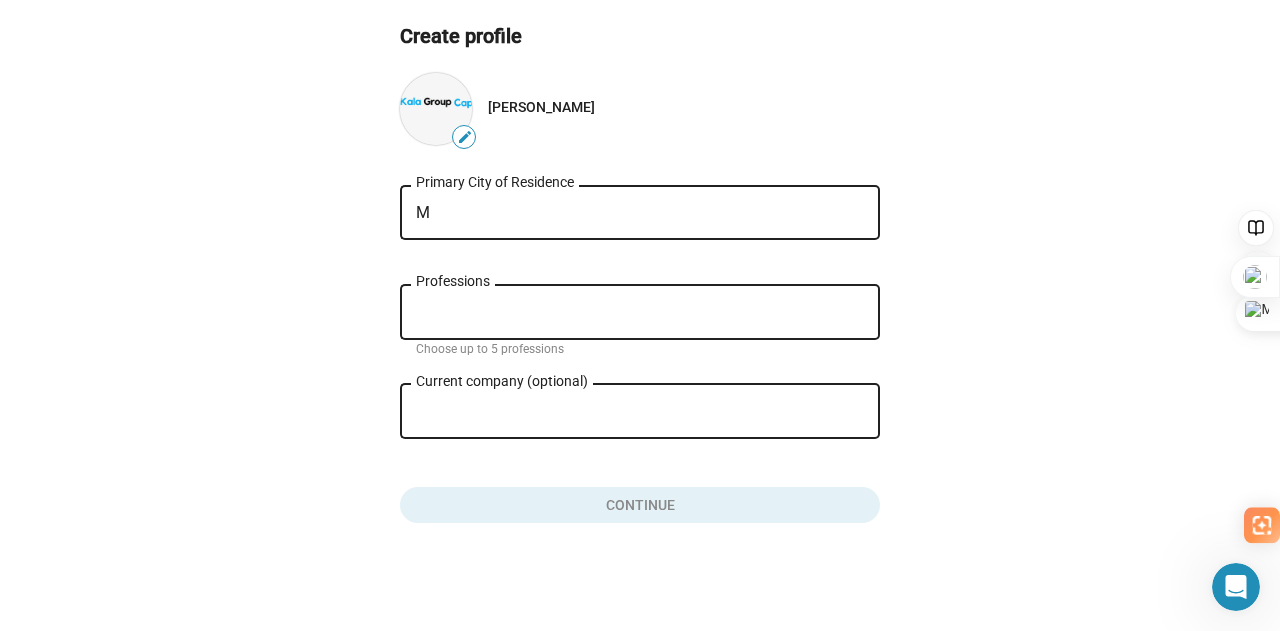 click on "M" at bounding box center [640, 213] 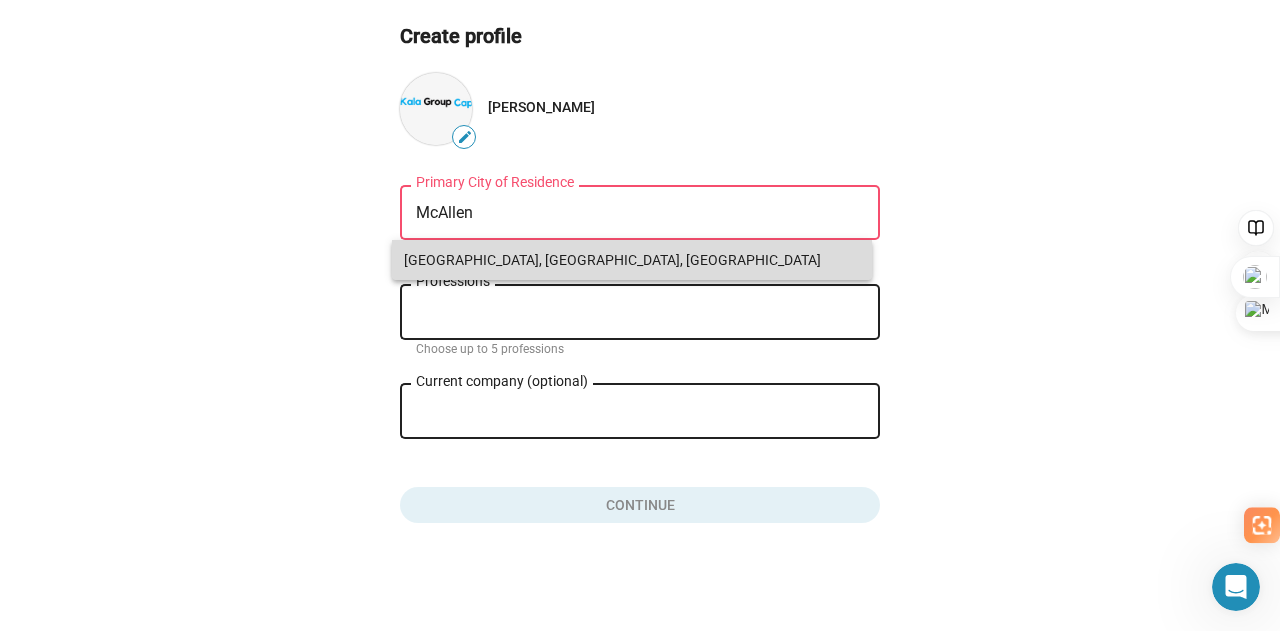 click on "[GEOGRAPHIC_DATA], [GEOGRAPHIC_DATA], [GEOGRAPHIC_DATA]" at bounding box center (632, 260) 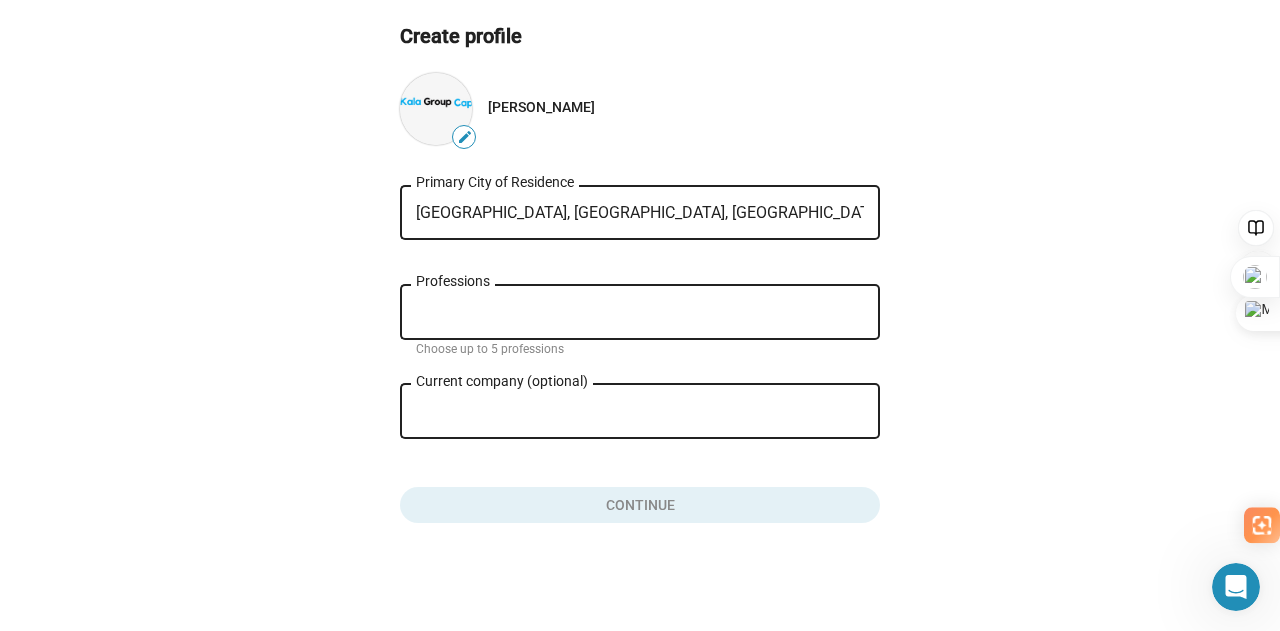 click on "Professions" at bounding box center [644, 313] 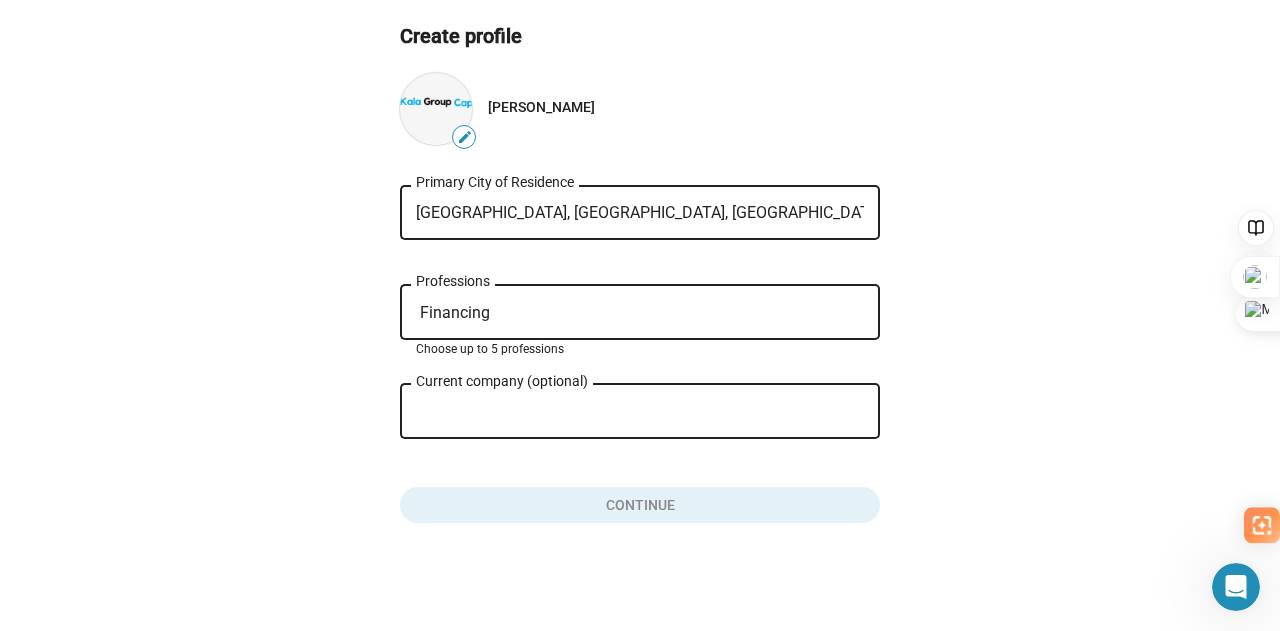 type on "Financing" 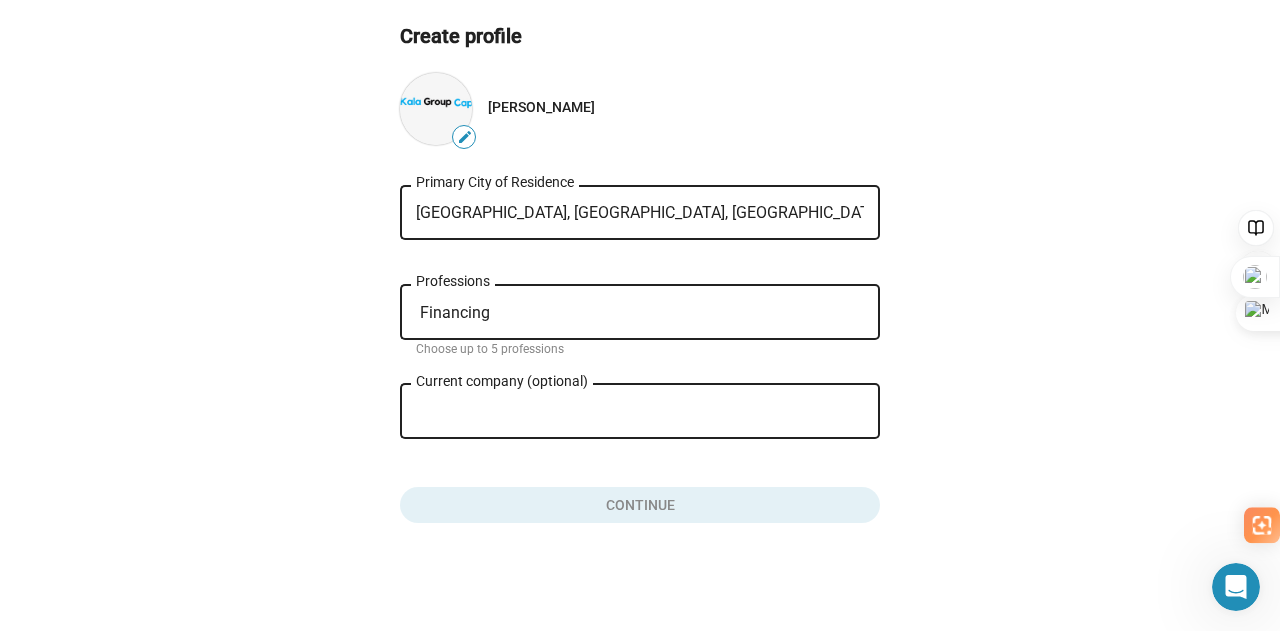 click on "Current company (optional)" 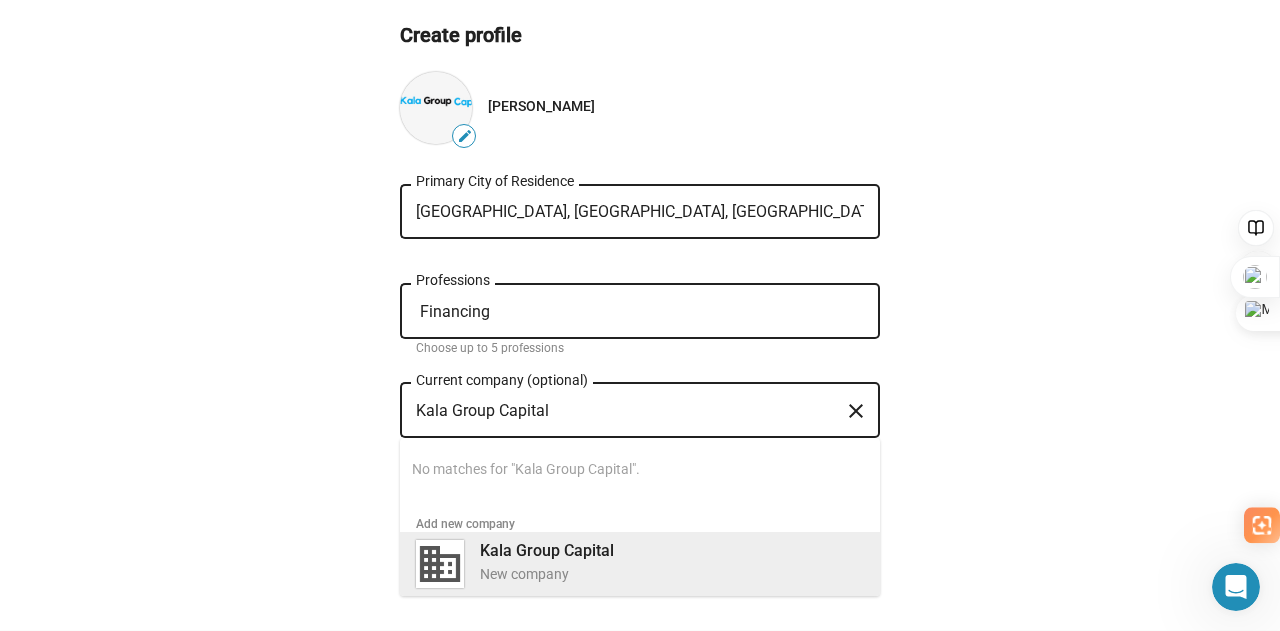 type on "Kala Group Capital" 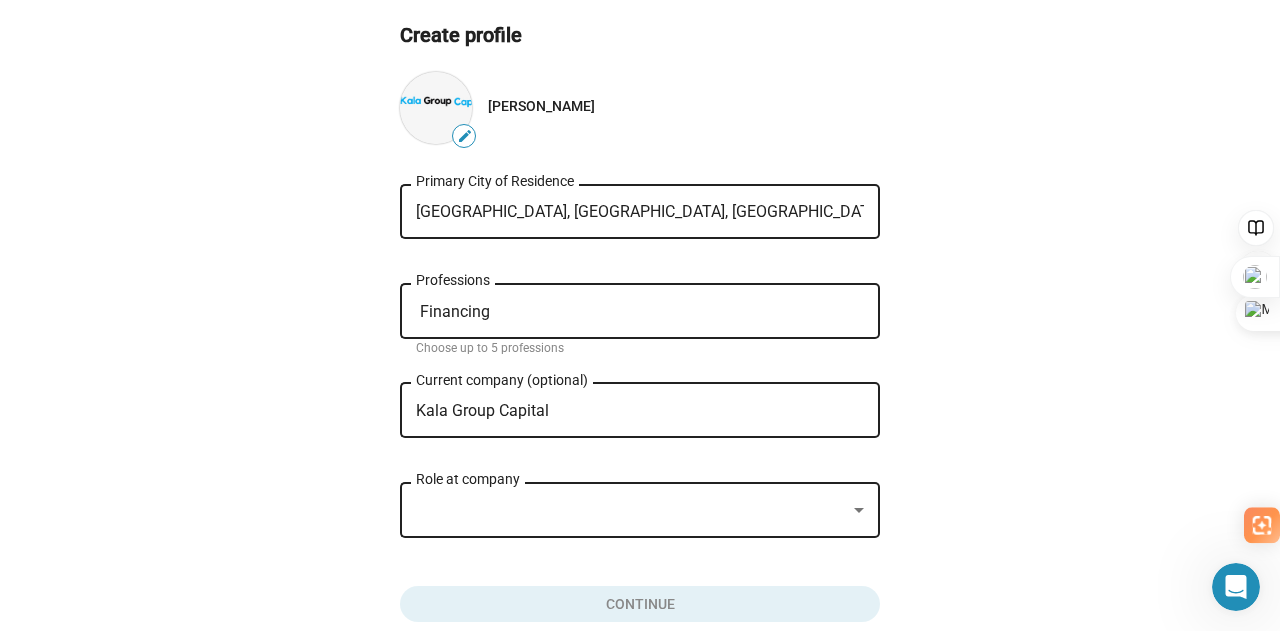 click at bounding box center [859, 511] 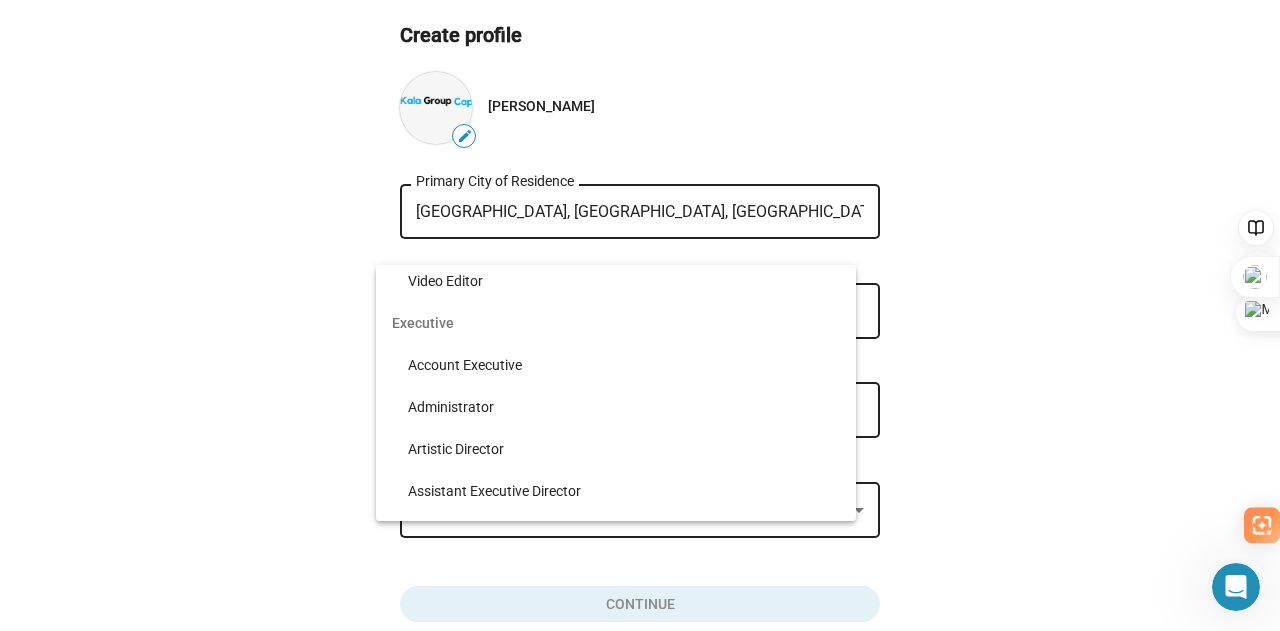 scroll, scrollTop: 784, scrollLeft: 0, axis: vertical 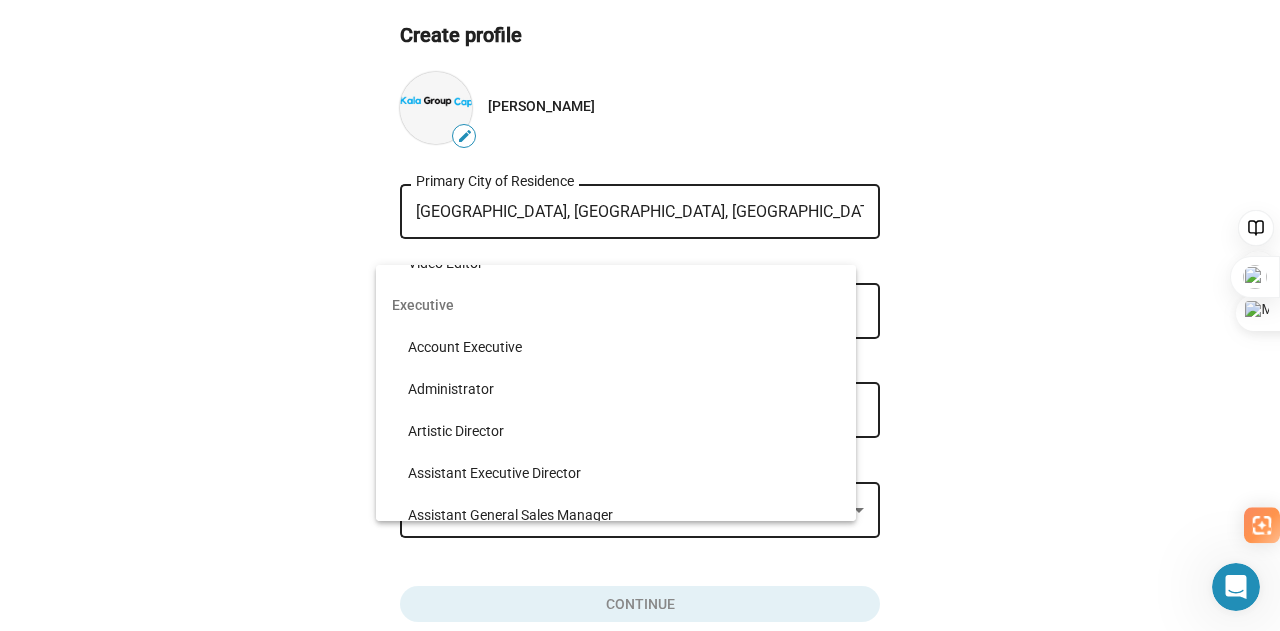 click on "Executive" at bounding box center [616, 305] 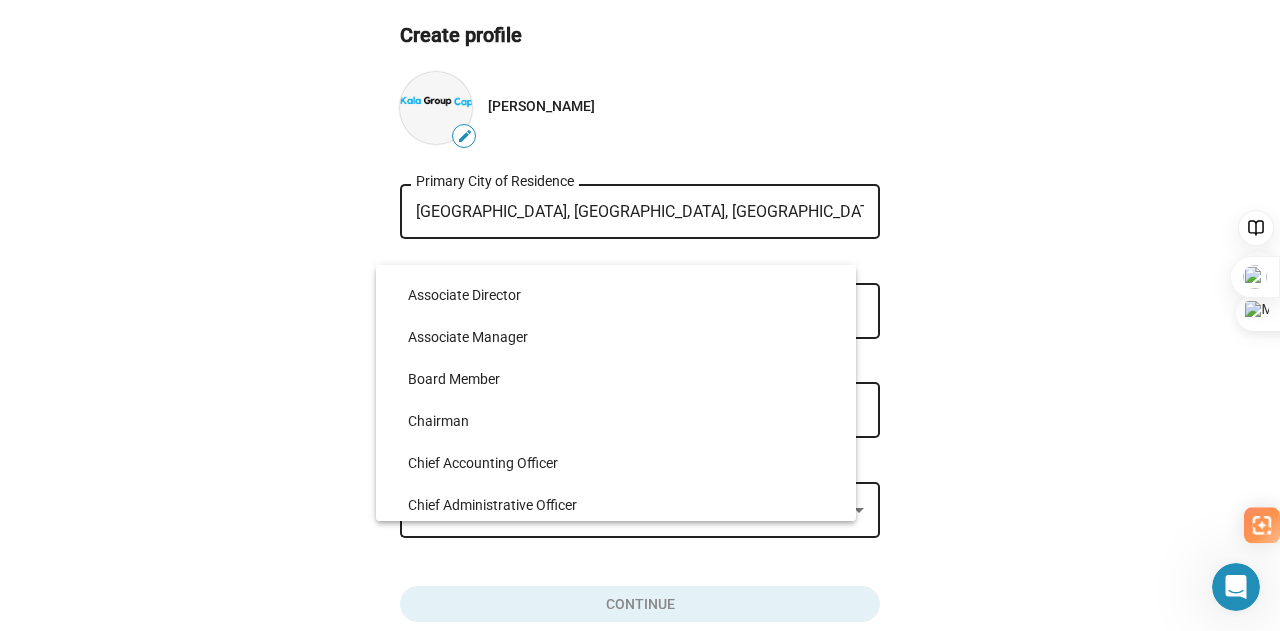 scroll, scrollTop: 1126, scrollLeft: 0, axis: vertical 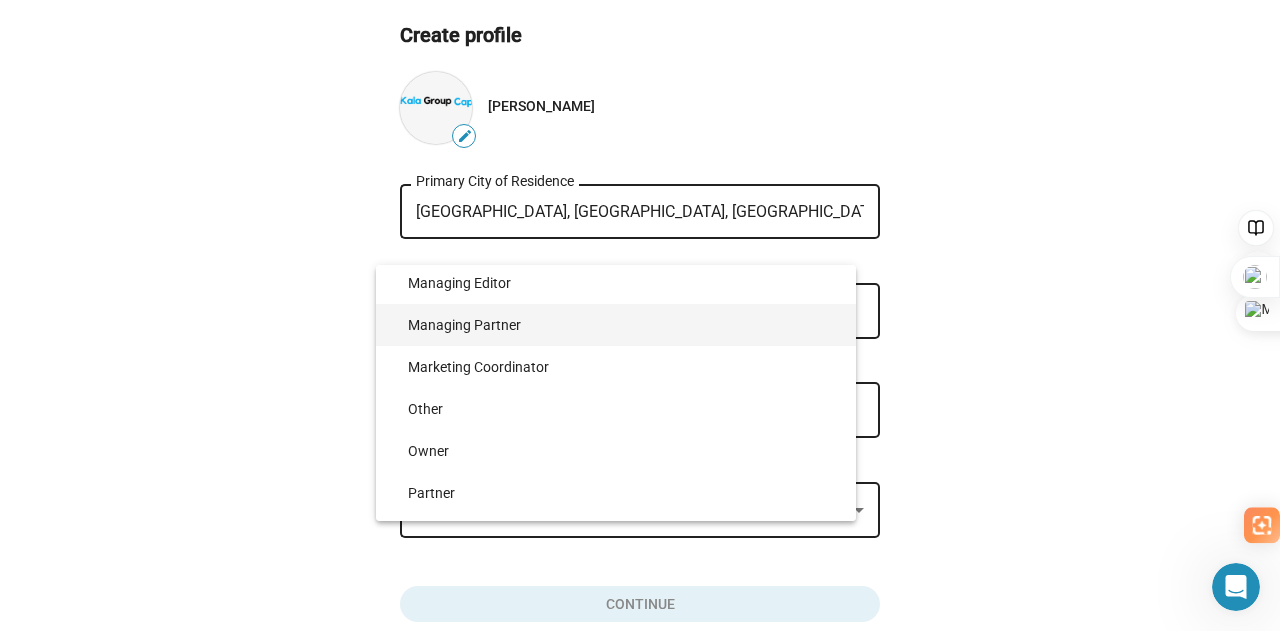 click on "Managing Partner" at bounding box center (624, 325) 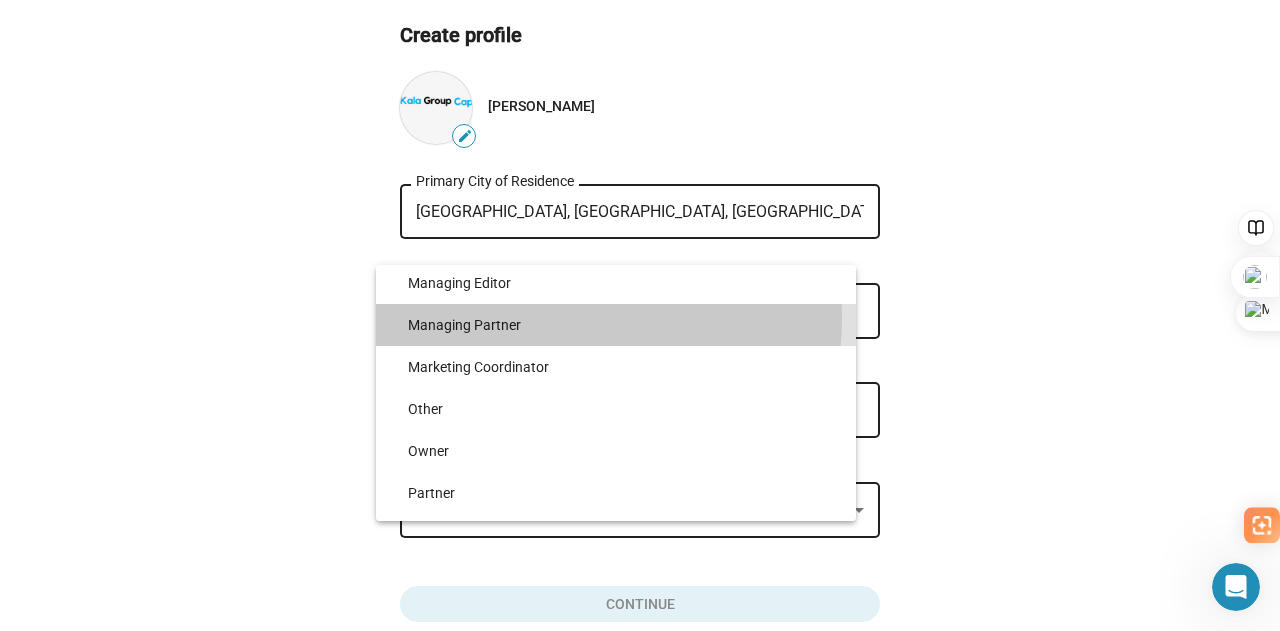 scroll, scrollTop: 4200, scrollLeft: 0, axis: vertical 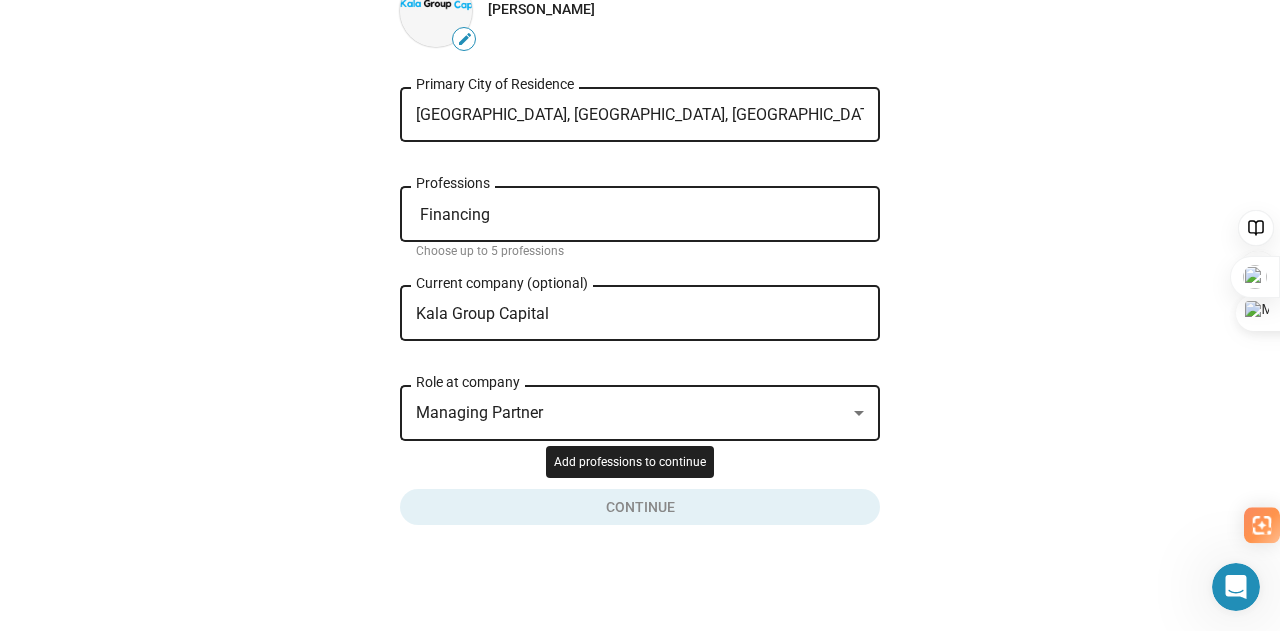 click 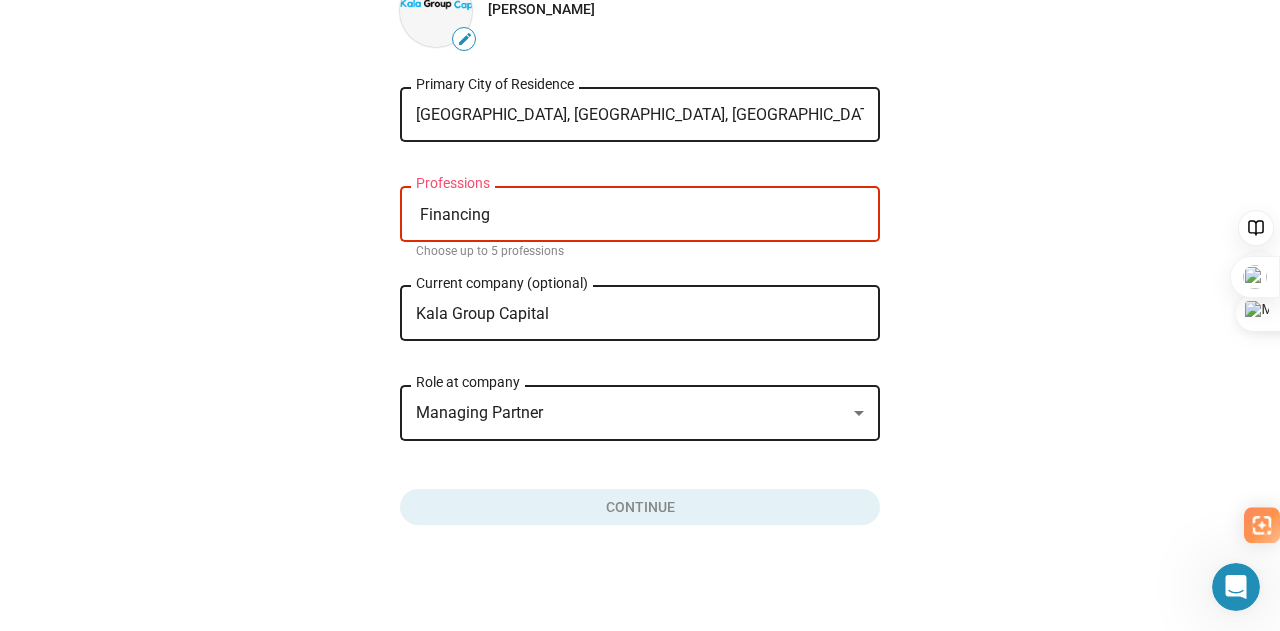 click on "Financing Professions" 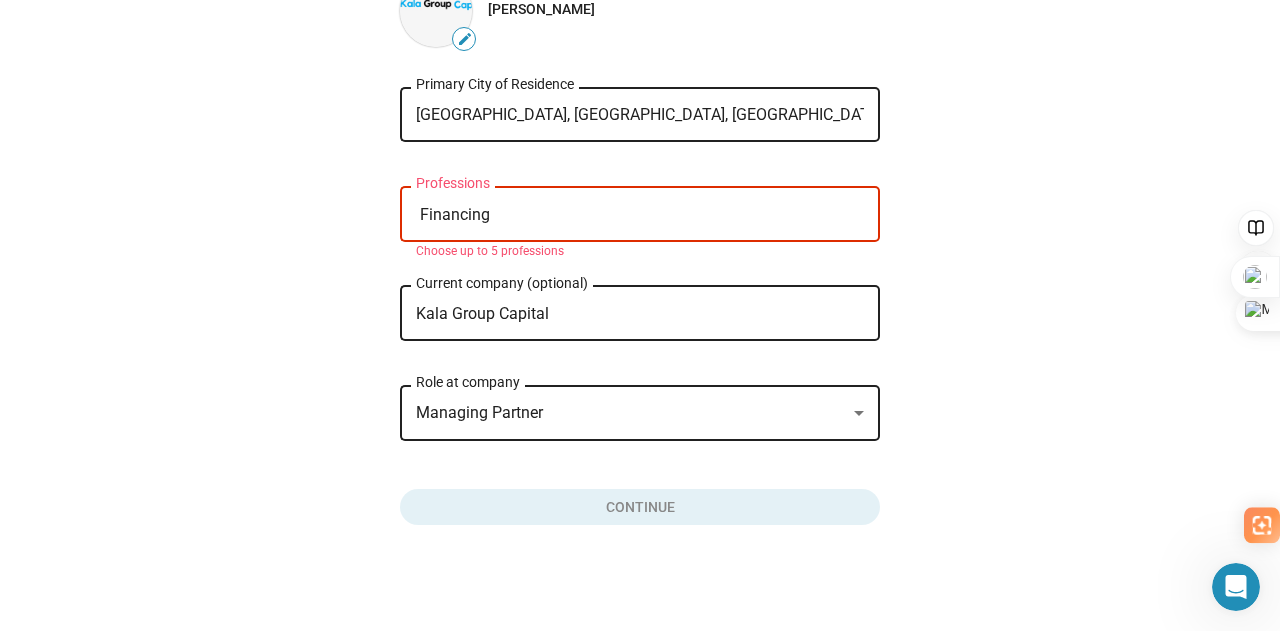 drag, startPoint x: 510, startPoint y: 225, endPoint x: 504, endPoint y: 213, distance: 13.416408 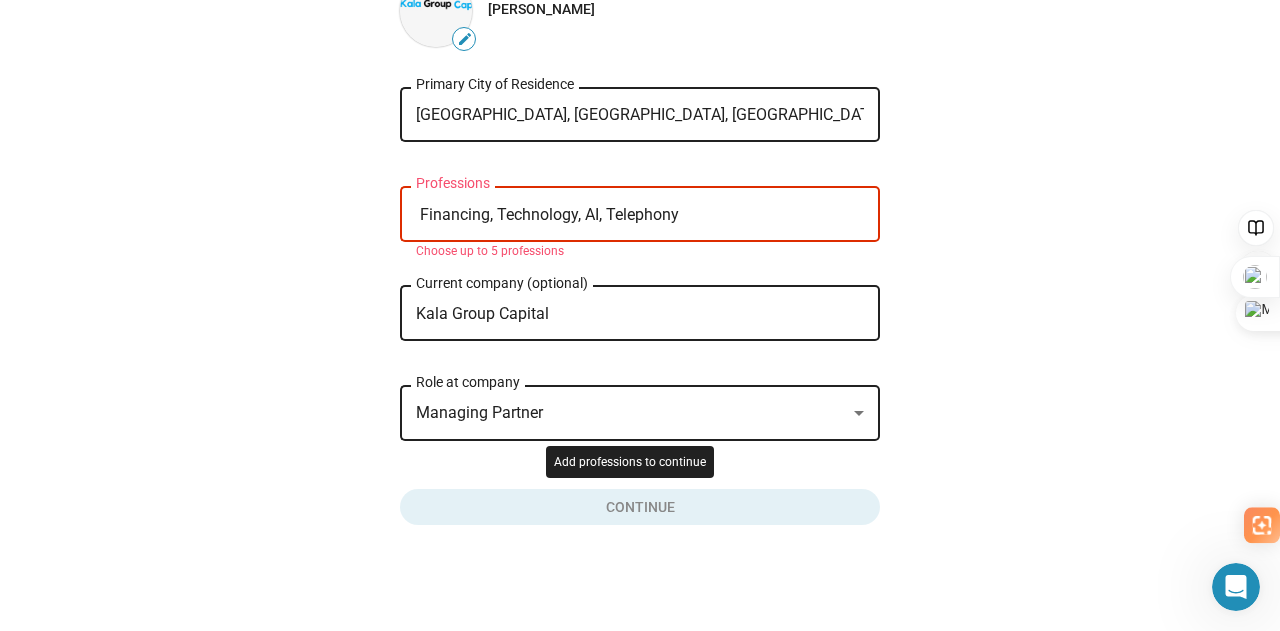 type on "Financing, Technology, AI, Telephony" 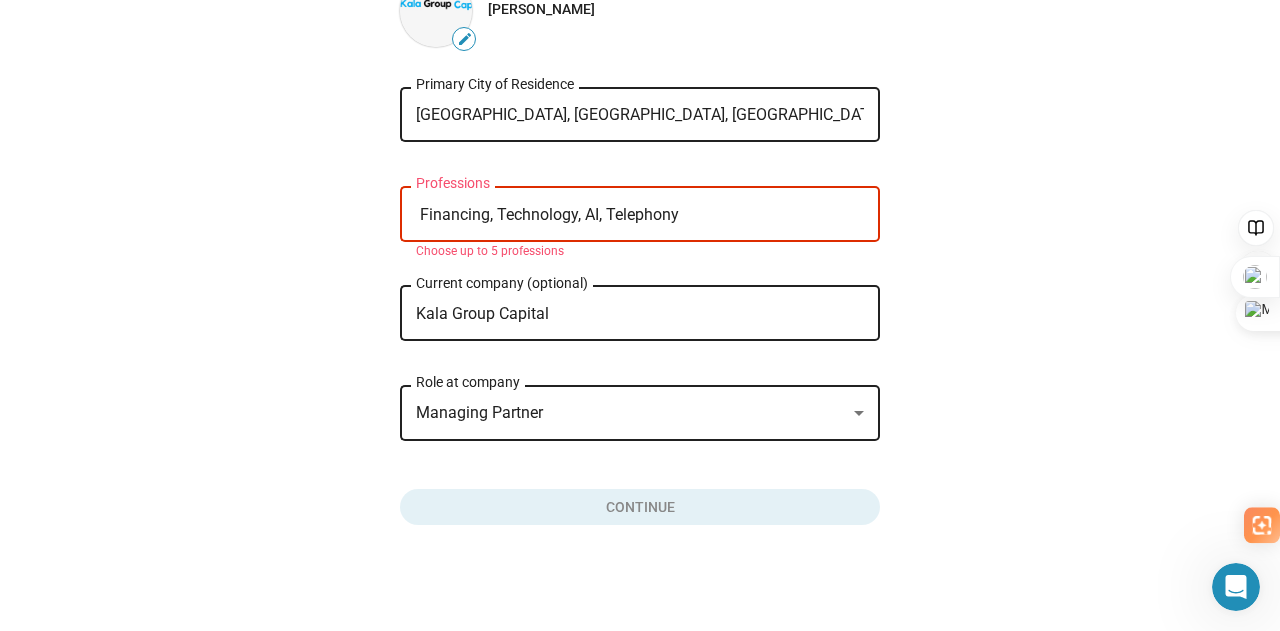 click on "Financing, Technology, AI, Telephony" at bounding box center [644, 215] 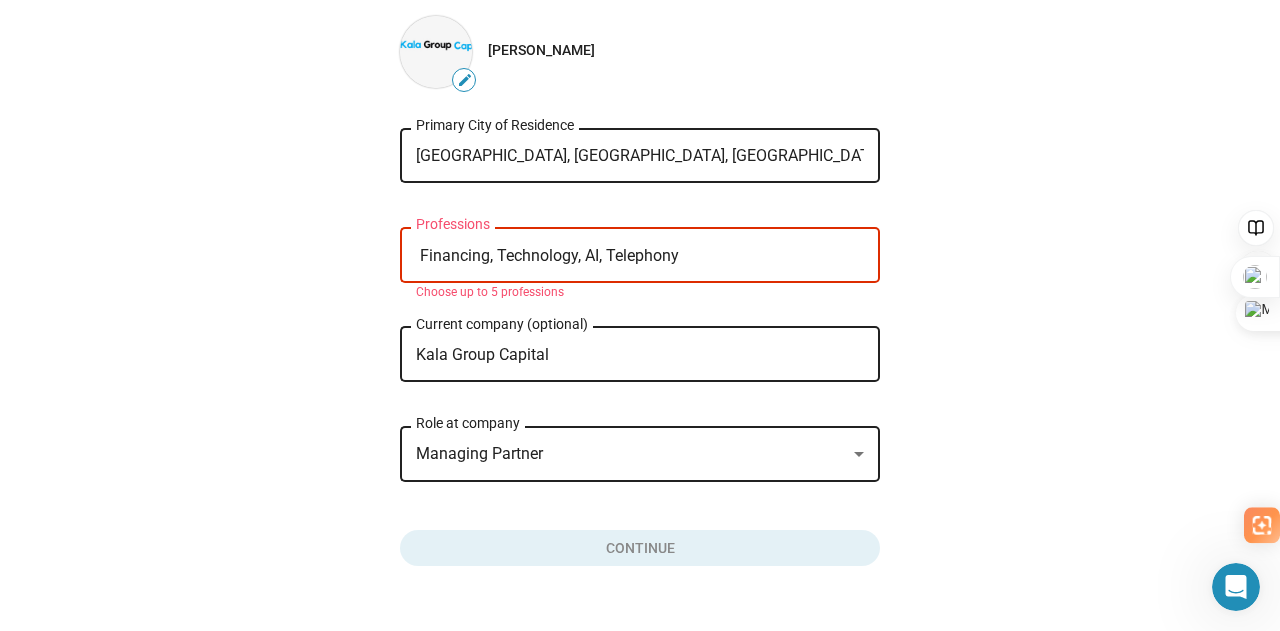 scroll, scrollTop: 188, scrollLeft: 0, axis: vertical 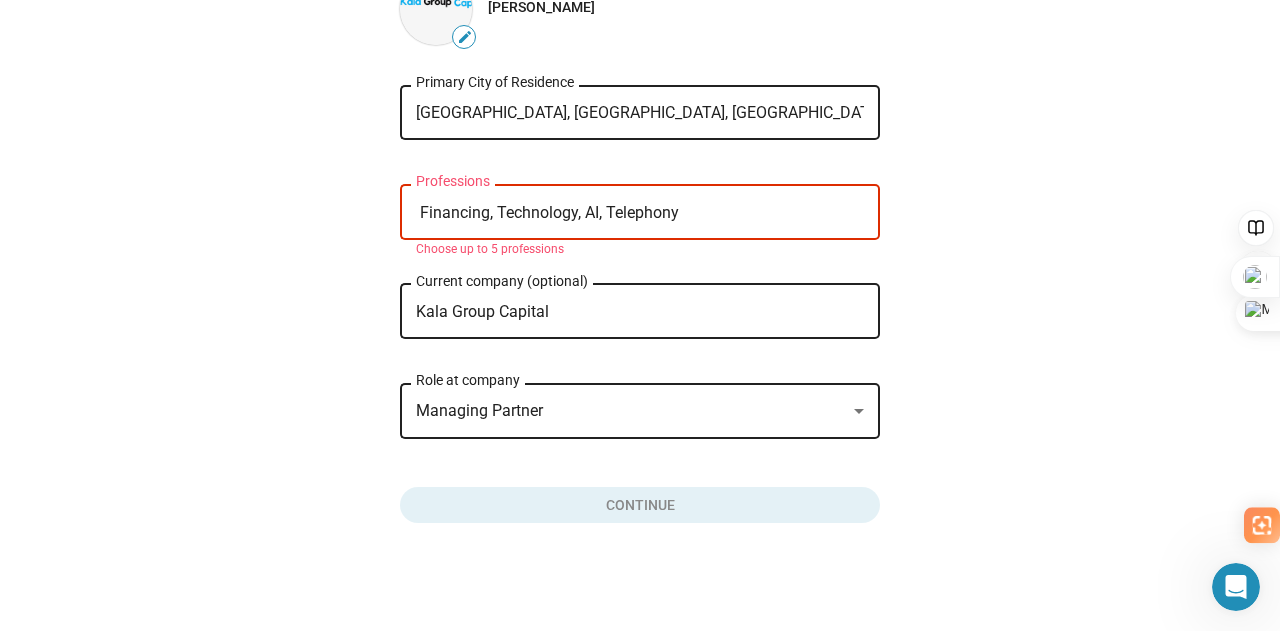 click on "Financing, Technology, AI, Telephony" at bounding box center (644, 213) 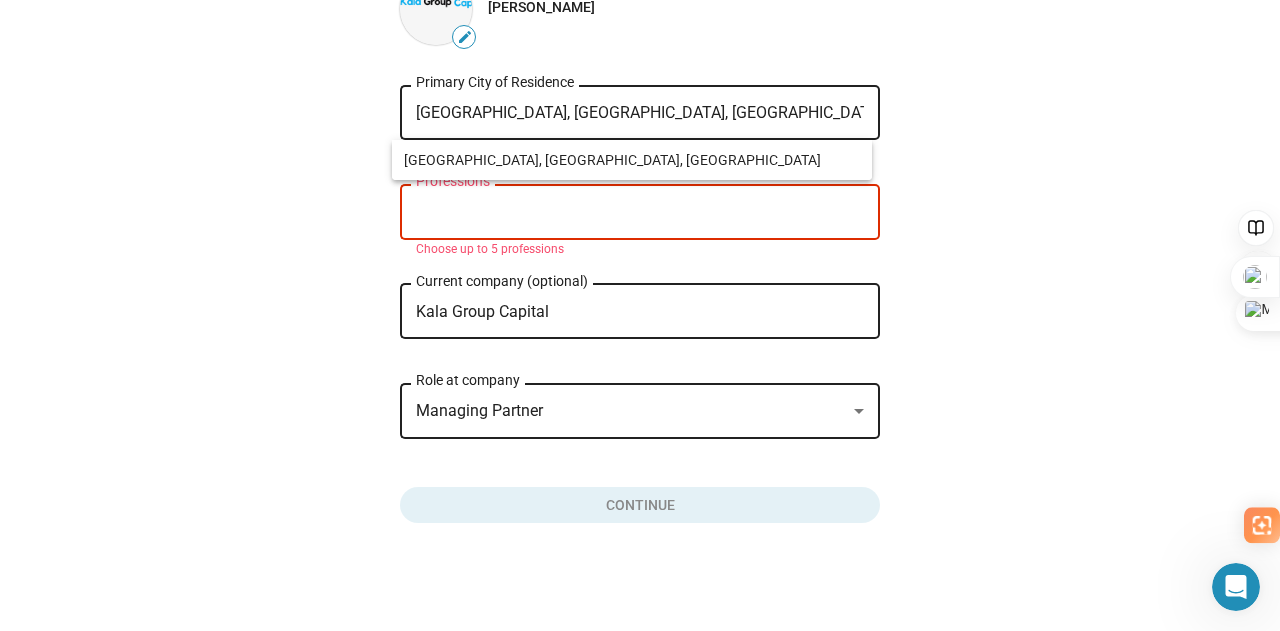 click on "[GEOGRAPHIC_DATA], [GEOGRAPHIC_DATA], [GEOGRAPHIC_DATA]" at bounding box center (640, 113) 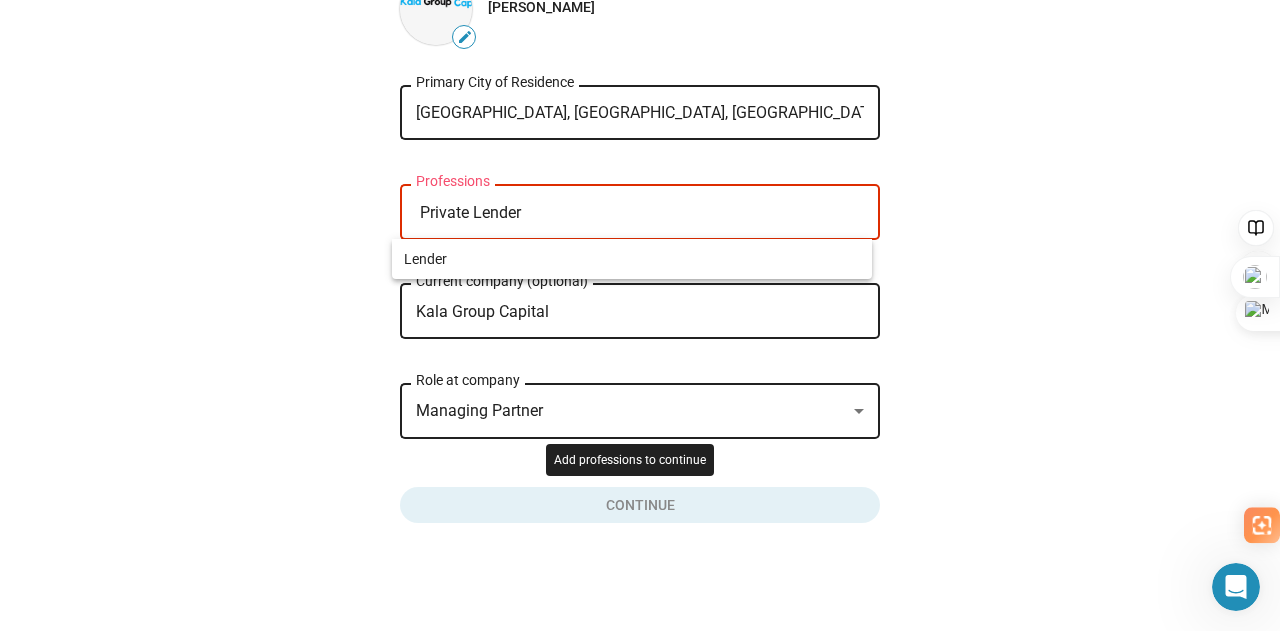 type on "Private Lender" 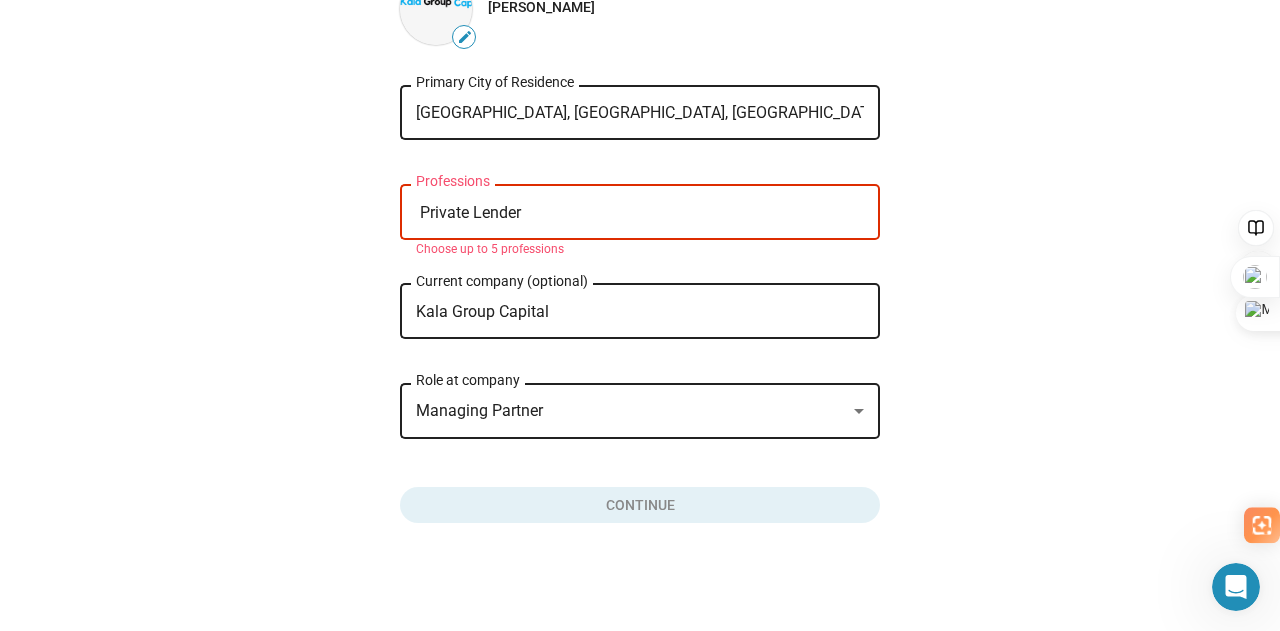 click 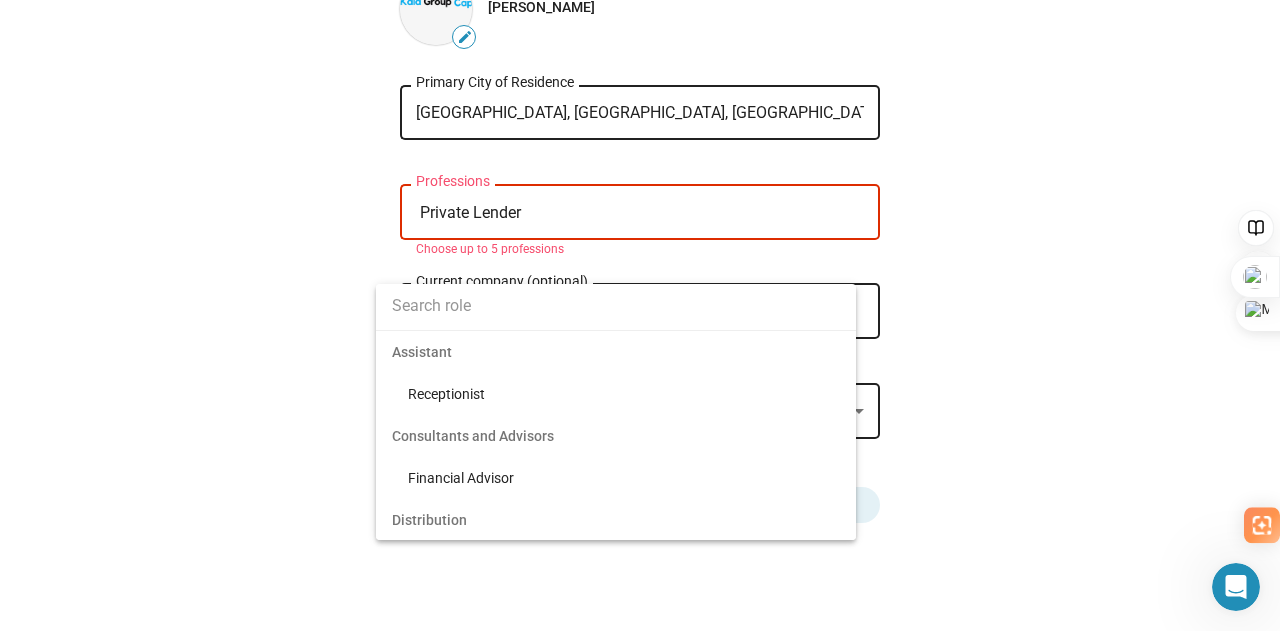 scroll, scrollTop: 4093, scrollLeft: 0, axis: vertical 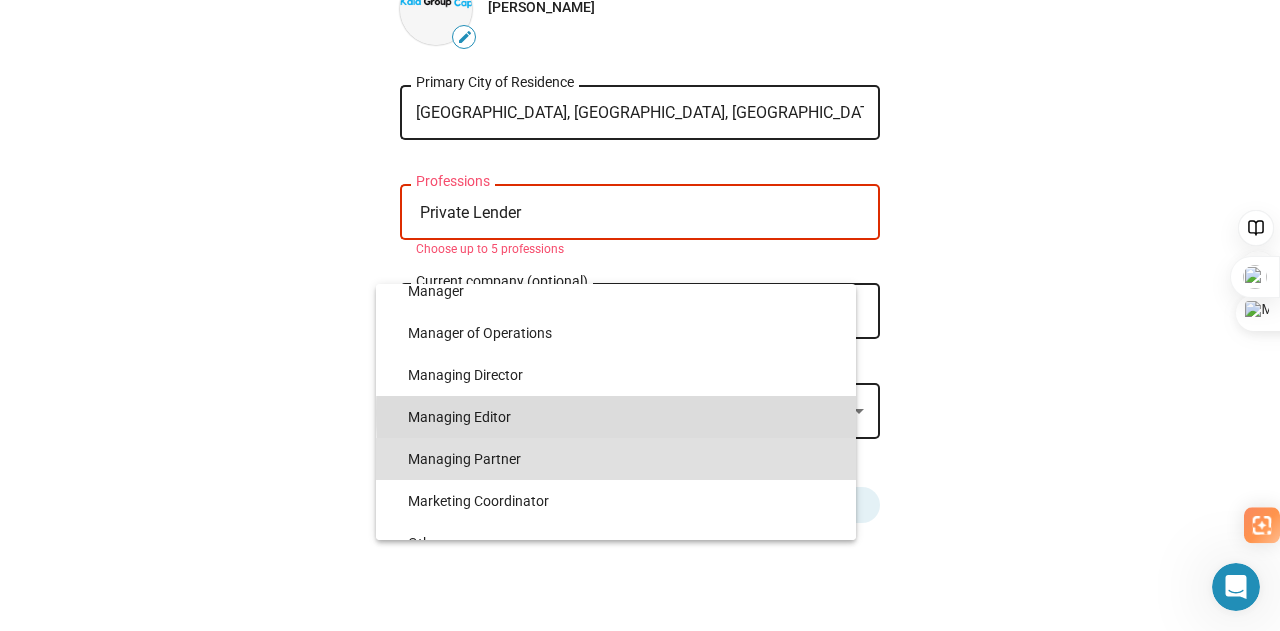click on "Managing Editor" at bounding box center [624, 417] 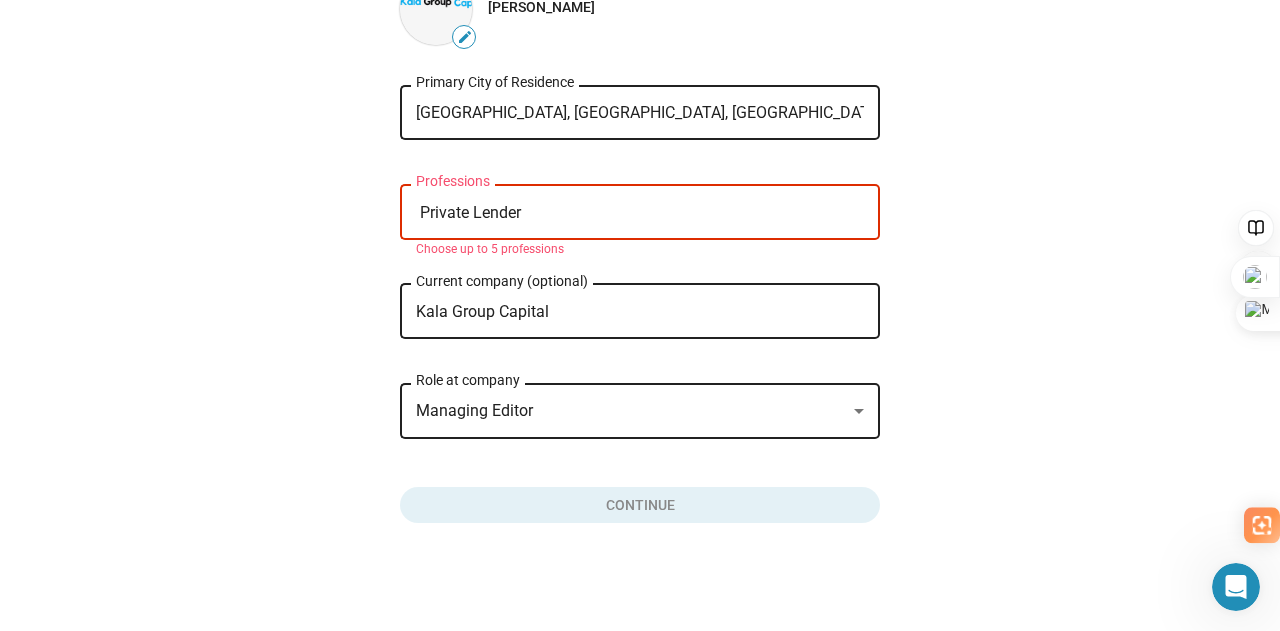 click on "Managing Editor" at bounding box center (631, 411) 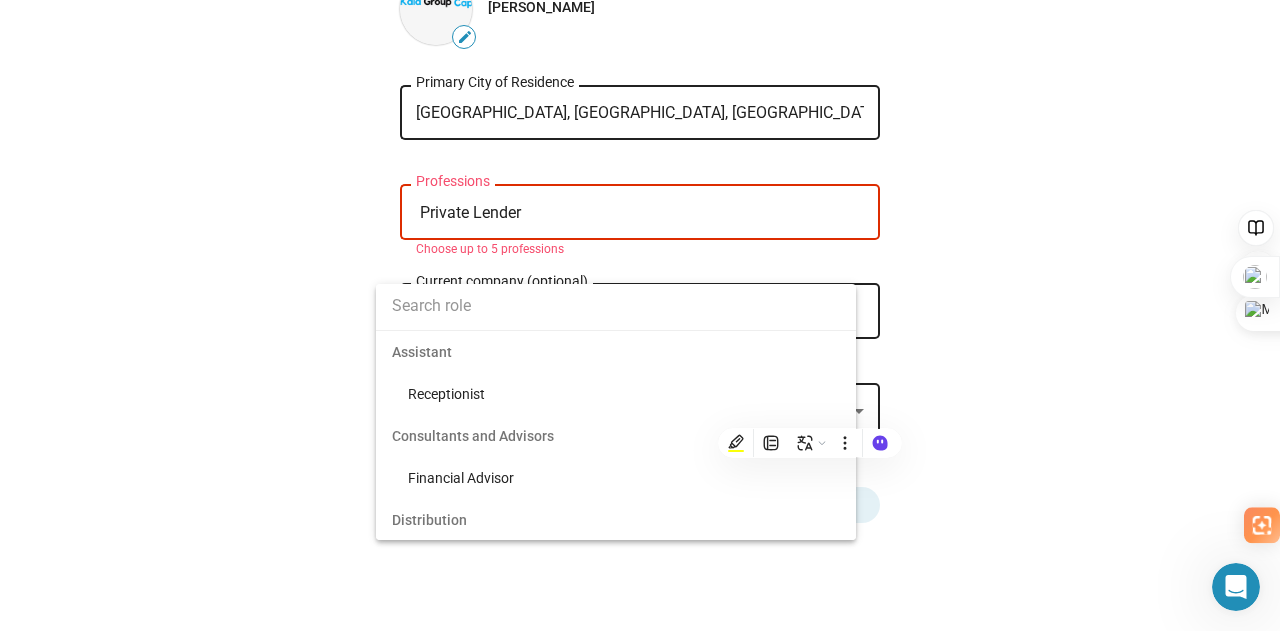 scroll, scrollTop: 4051, scrollLeft: 0, axis: vertical 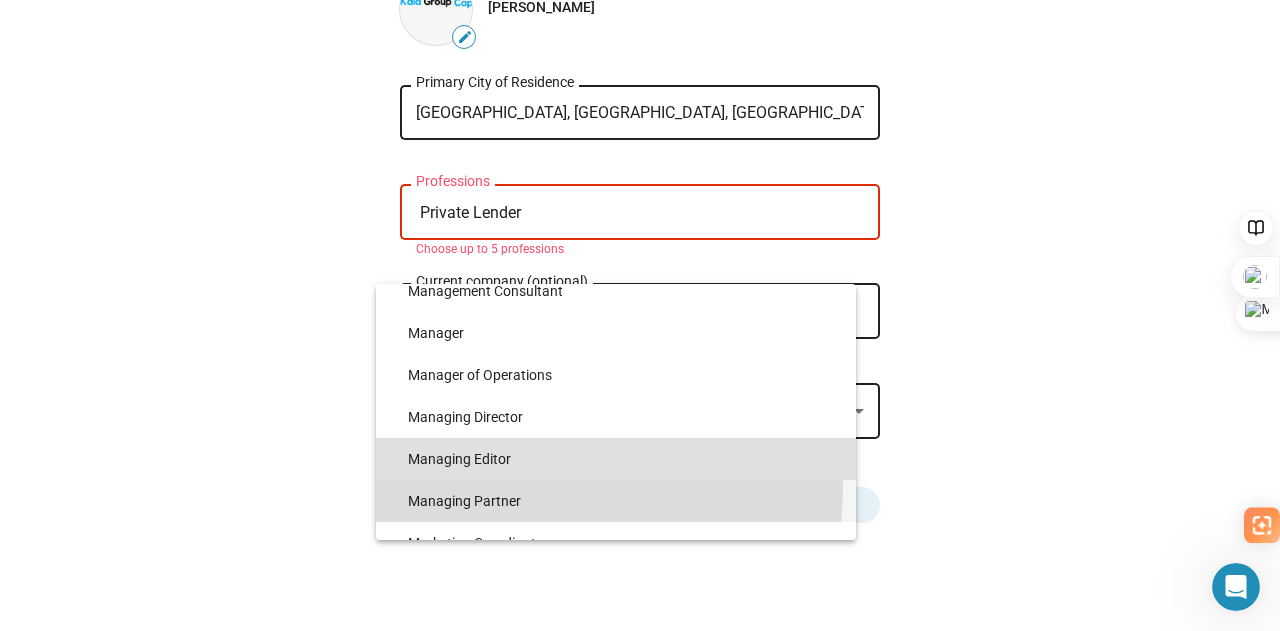 click on "Managing Partner" at bounding box center [624, 501] 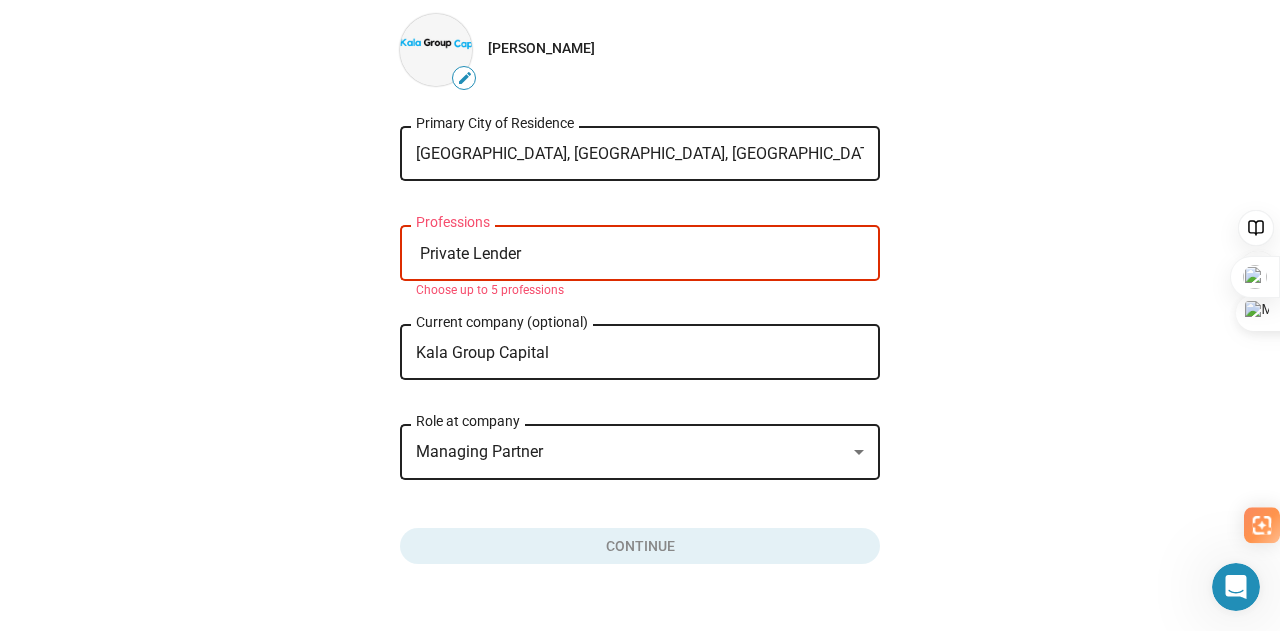 scroll, scrollTop: 0, scrollLeft: 0, axis: both 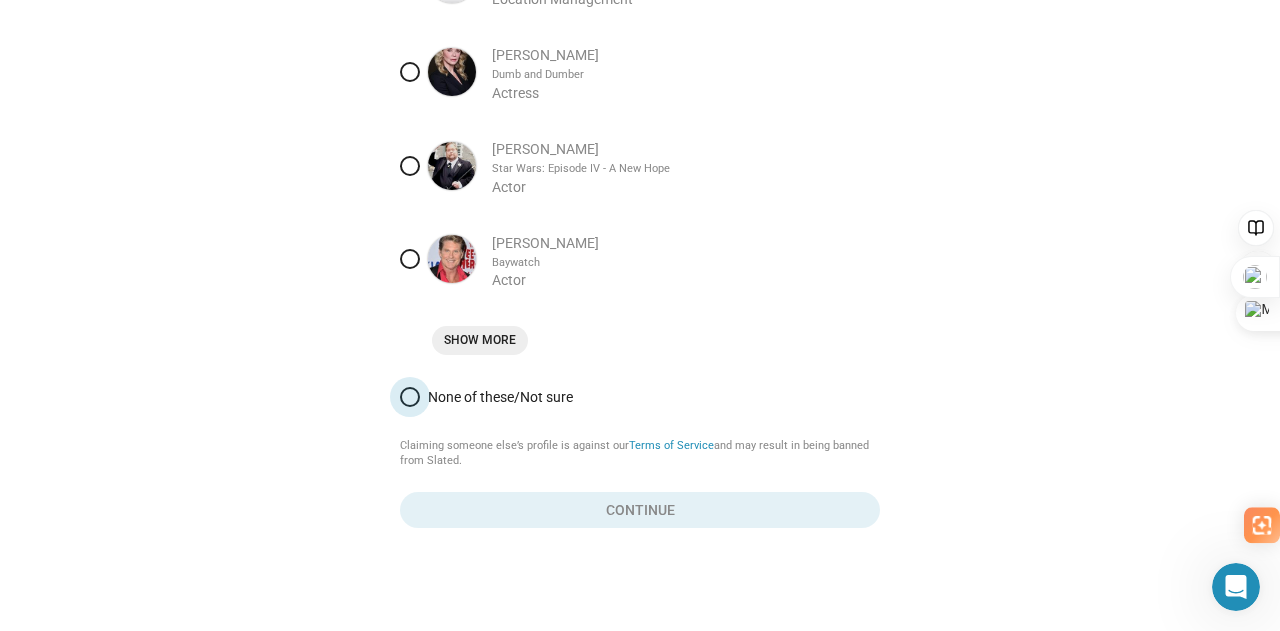 click at bounding box center (410, 397) 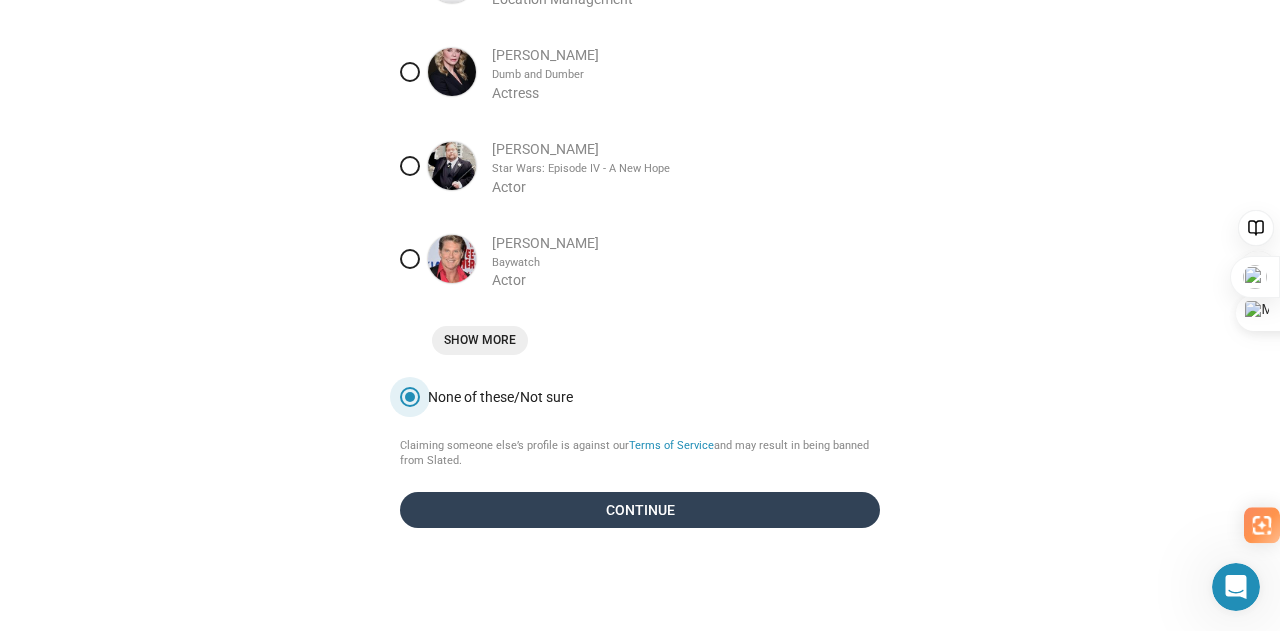 click on "Continue" 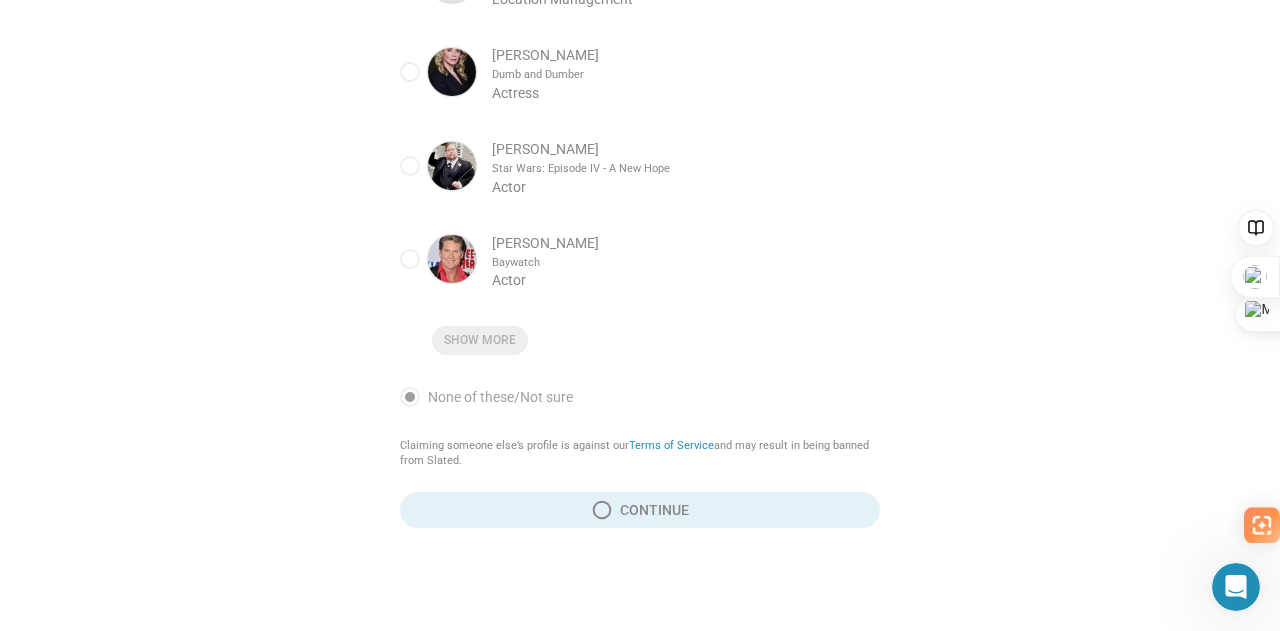 scroll, scrollTop: 88, scrollLeft: 0, axis: vertical 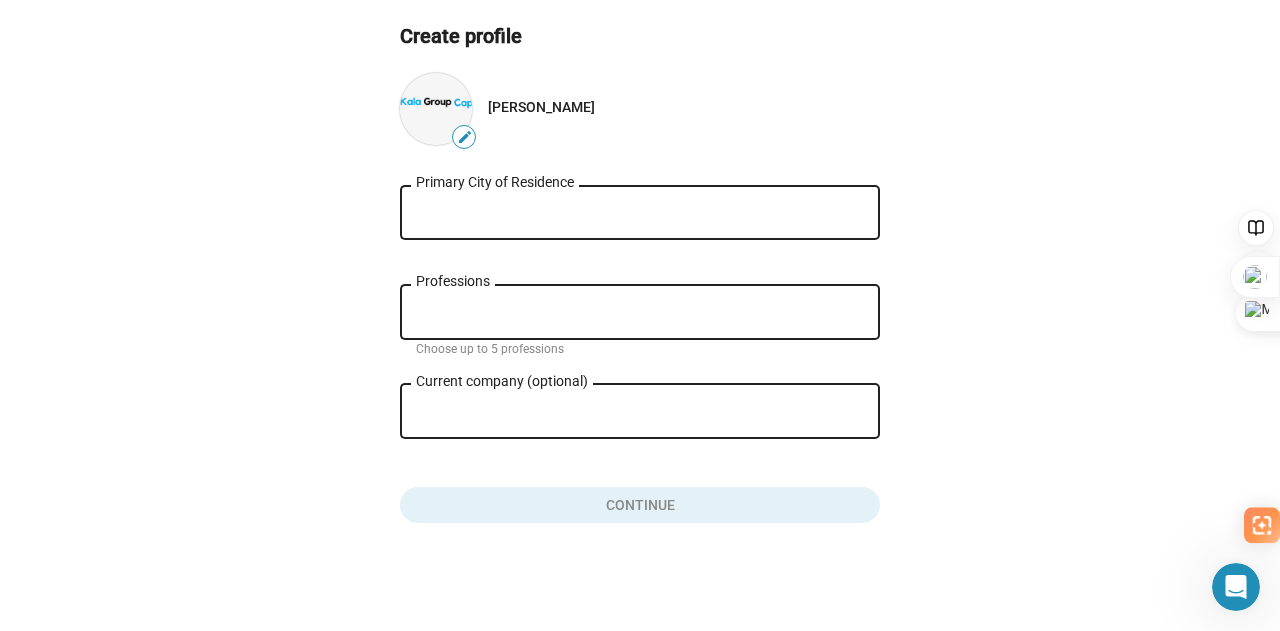 click on "Primary City of Residence" at bounding box center [640, 213] 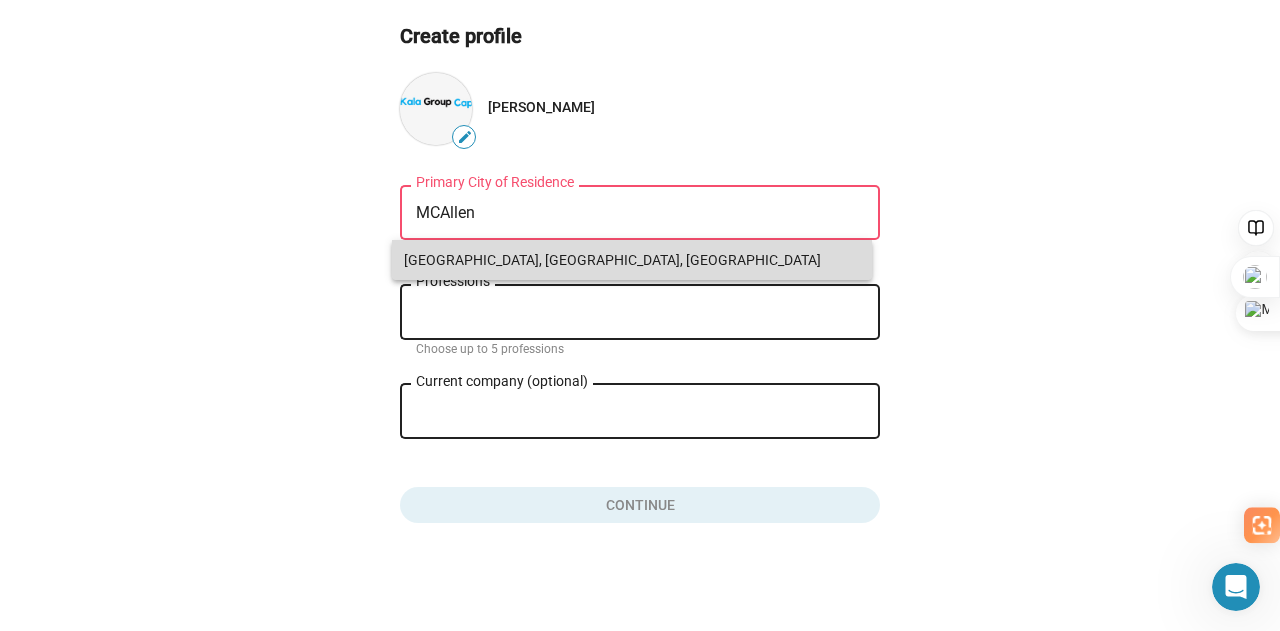 click on "[GEOGRAPHIC_DATA], [GEOGRAPHIC_DATA], [GEOGRAPHIC_DATA]" at bounding box center (632, 260) 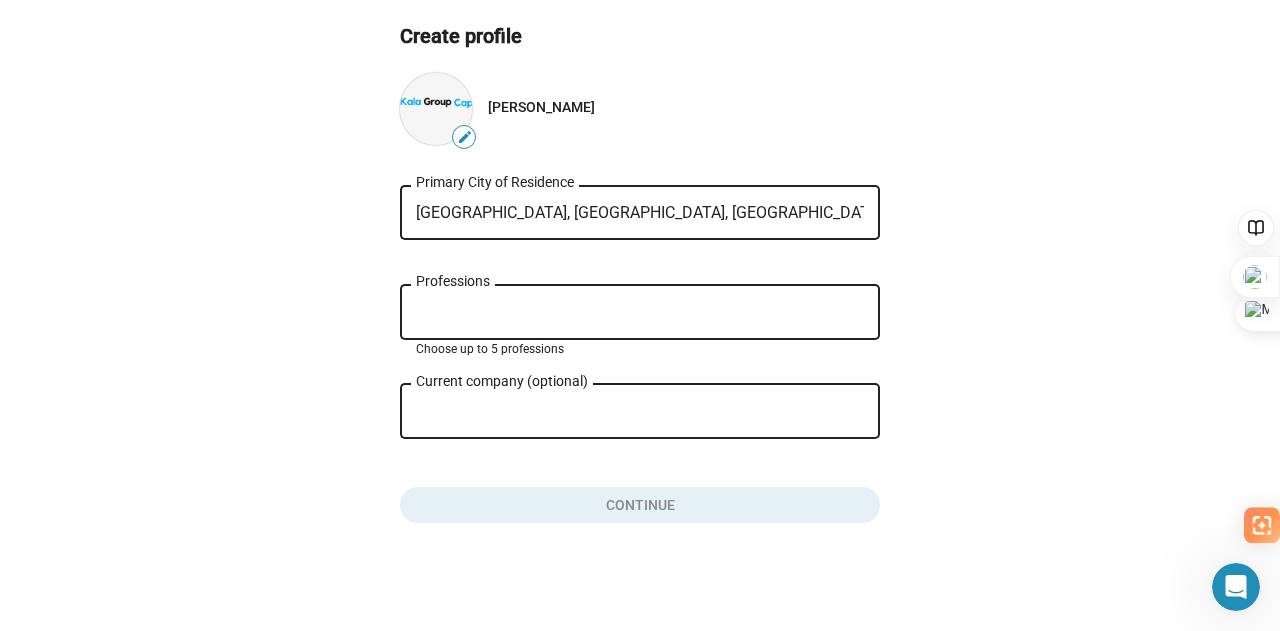 click on "Professions" at bounding box center (644, 313) 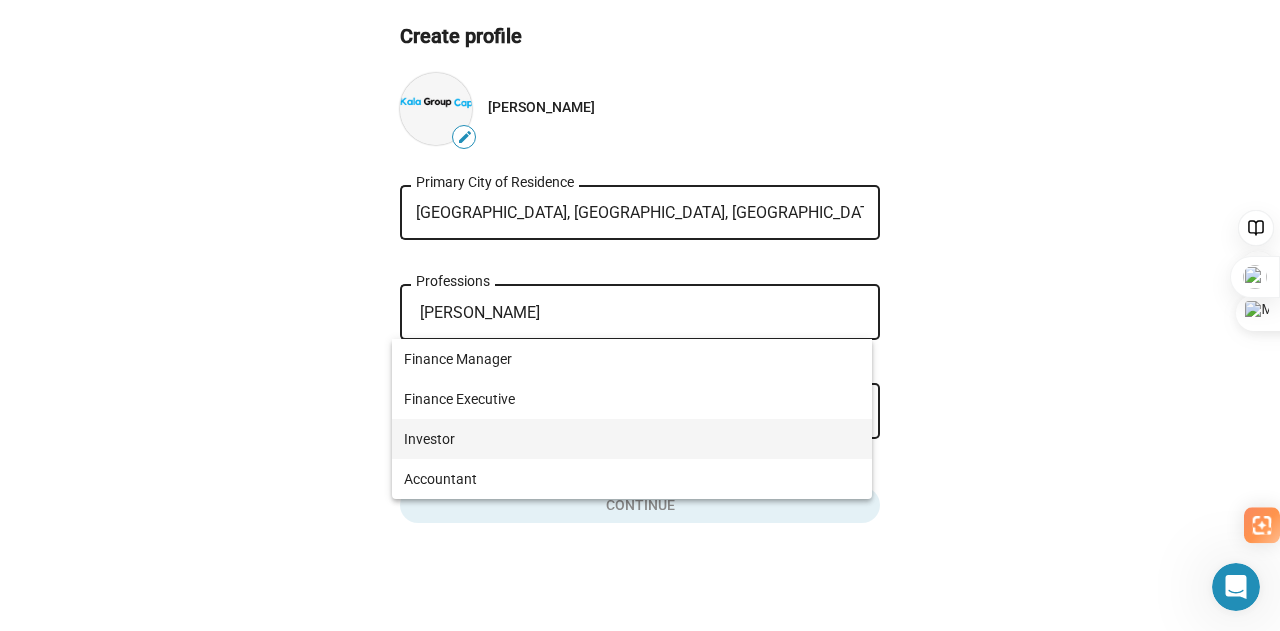 type on "[PERSON_NAME]" 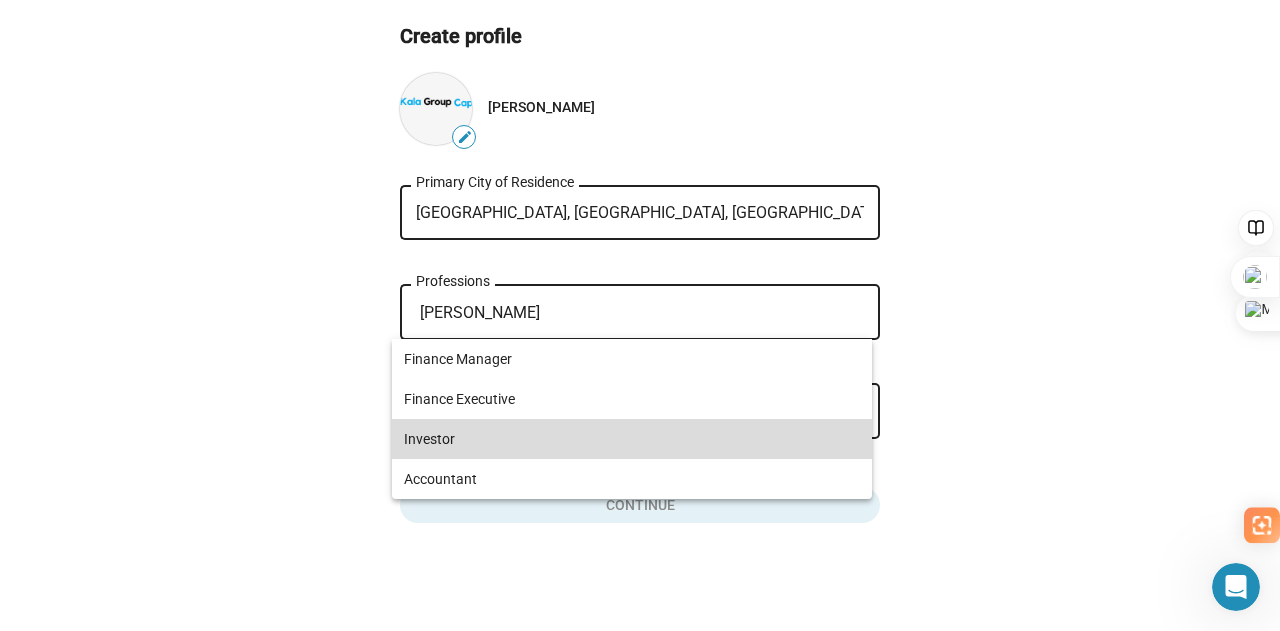 click on "Investor" at bounding box center [632, 439] 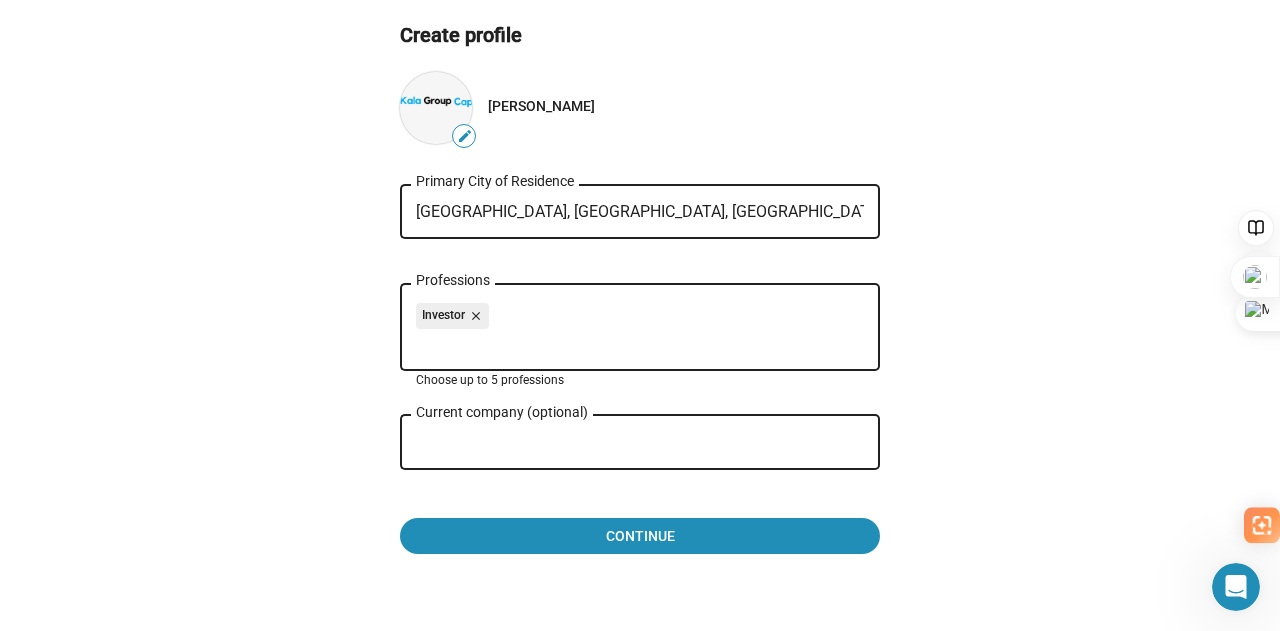 click on "Current company (optional)" 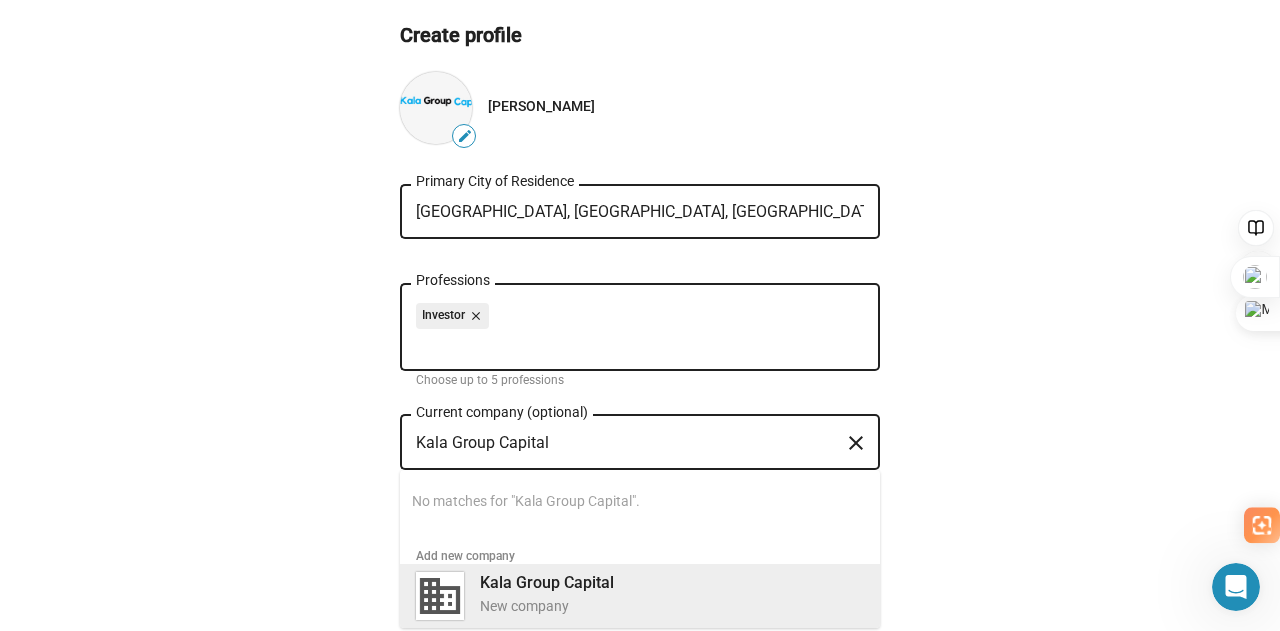 type on "Kala Group Capital" 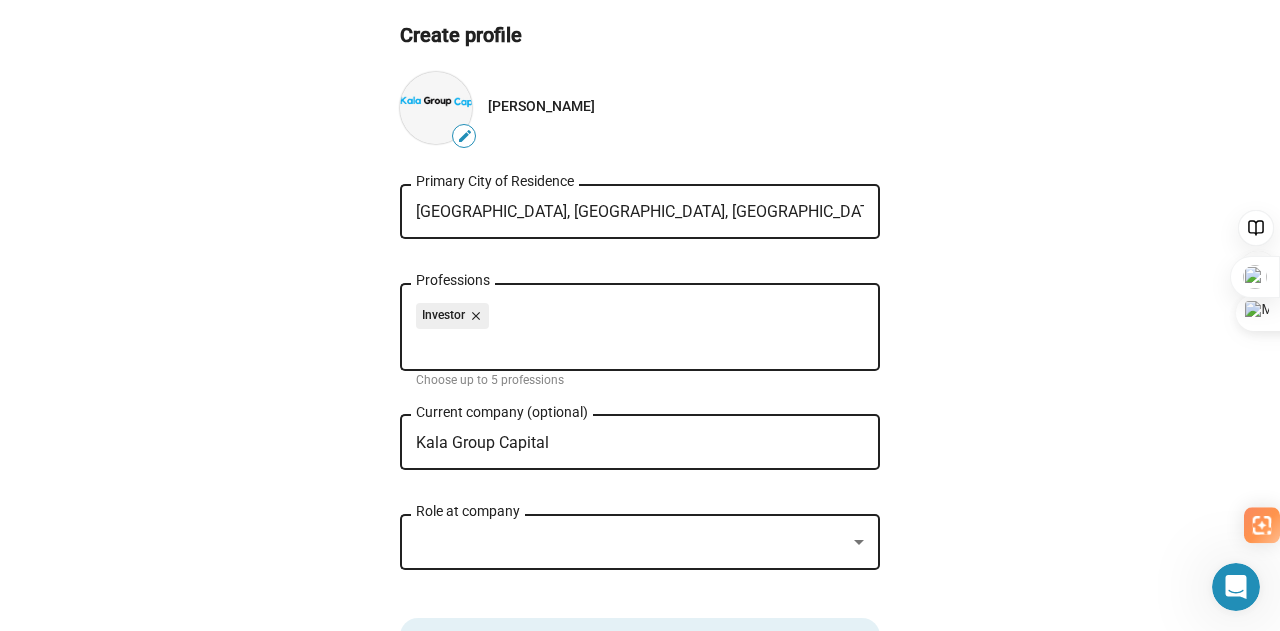click at bounding box center (631, 542) 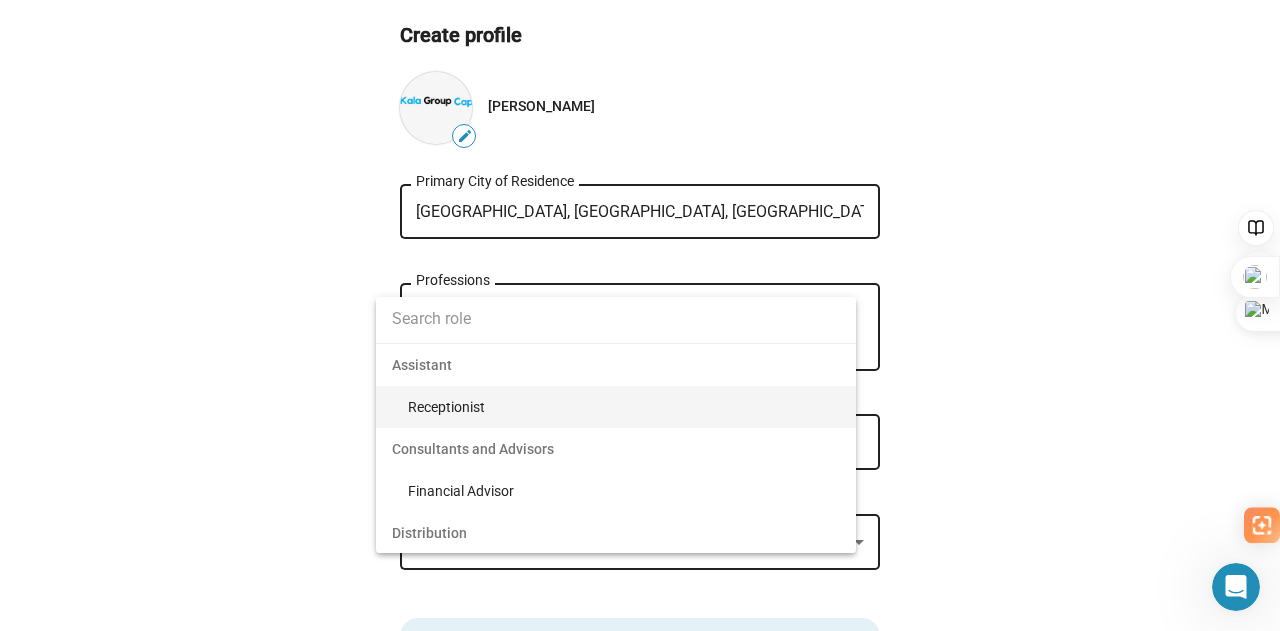 click at bounding box center (640, 315) 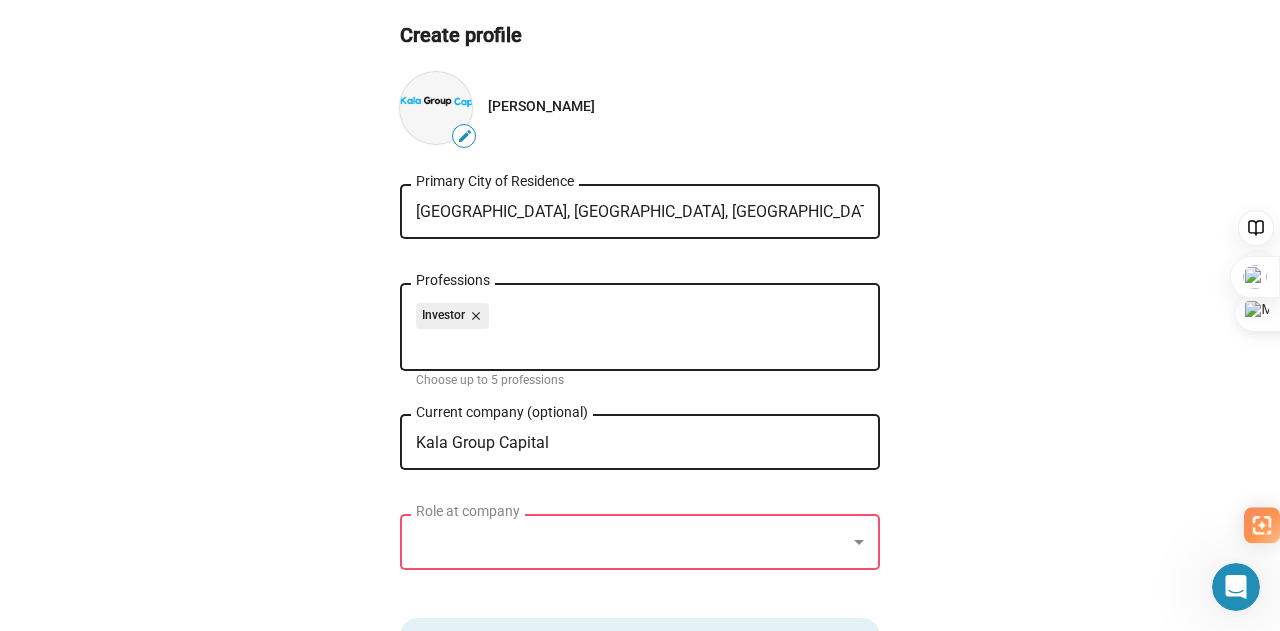 click on "Role at company" 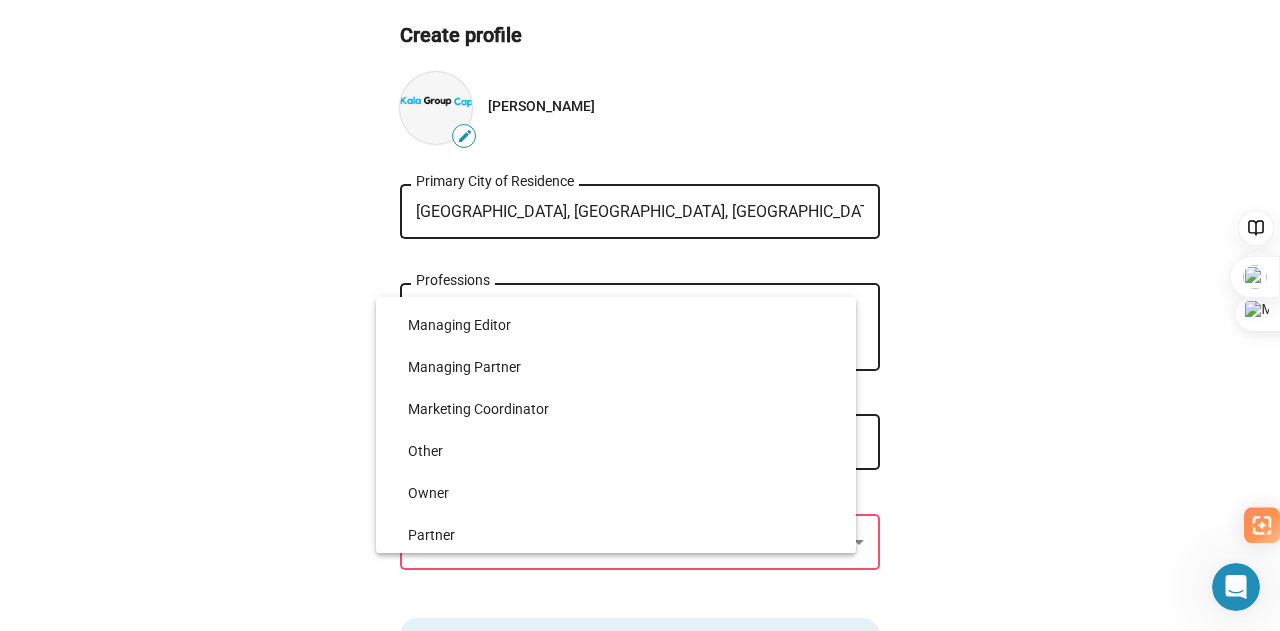 scroll, scrollTop: 4143, scrollLeft: 0, axis: vertical 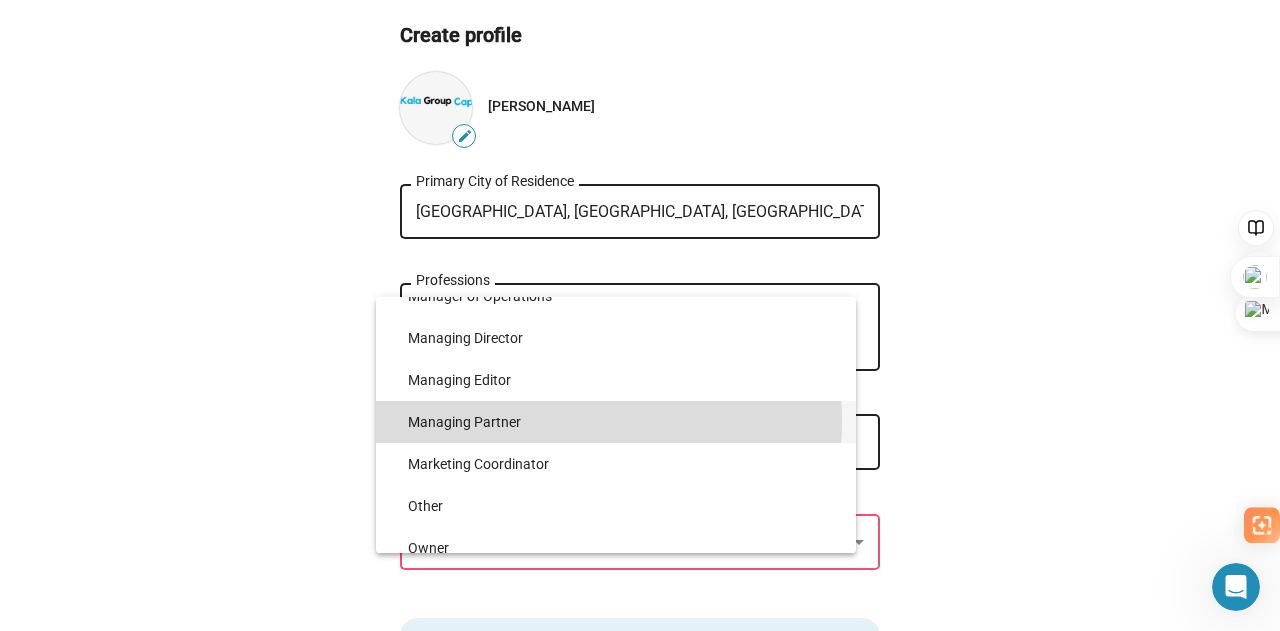 click on "Managing Partner" at bounding box center (624, 422) 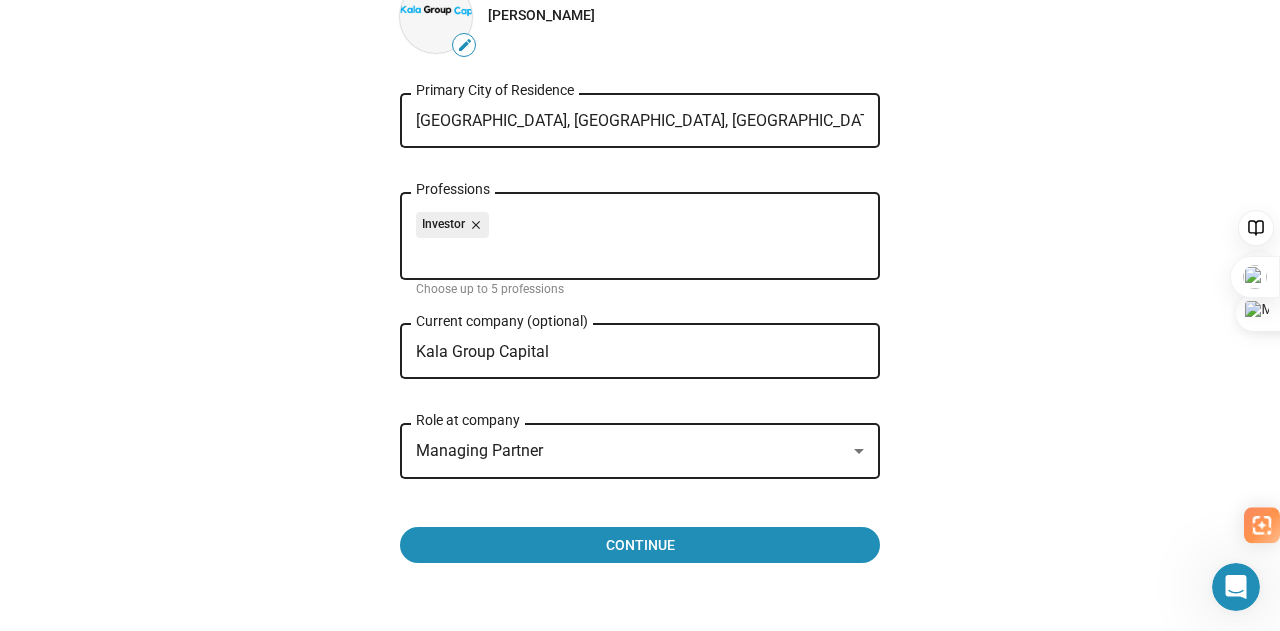 scroll, scrollTop: 182, scrollLeft: 0, axis: vertical 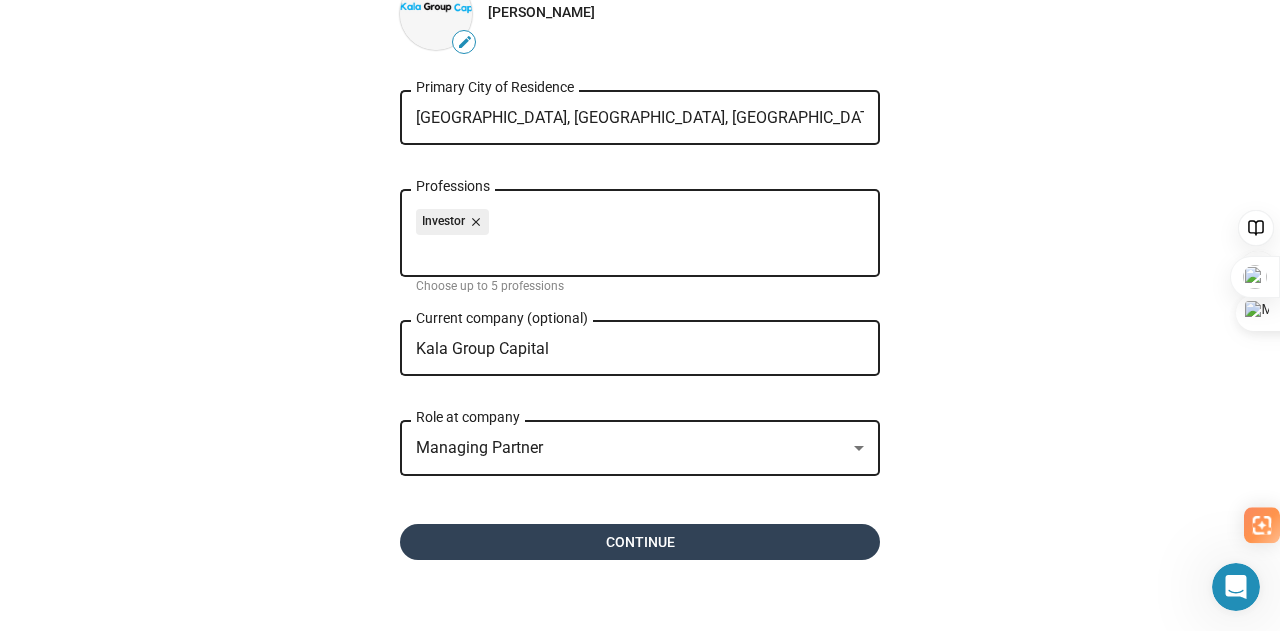 click on "Continue" 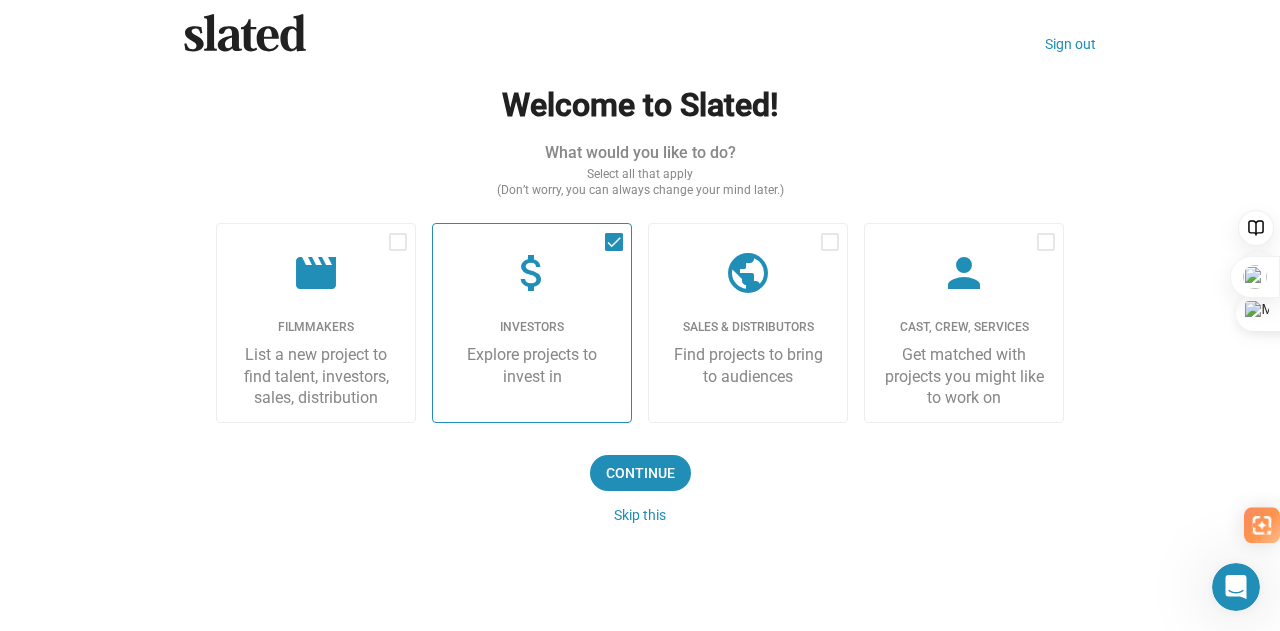 scroll, scrollTop: 26, scrollLeft: 0, axis: vertical 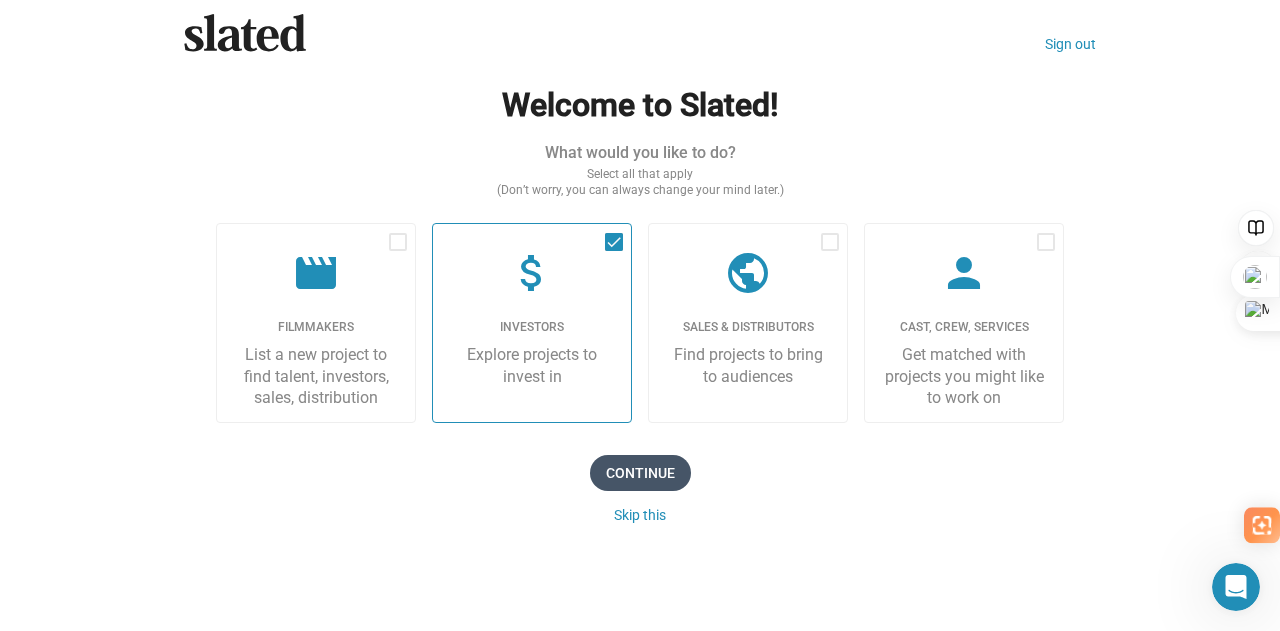 click on "Continue" 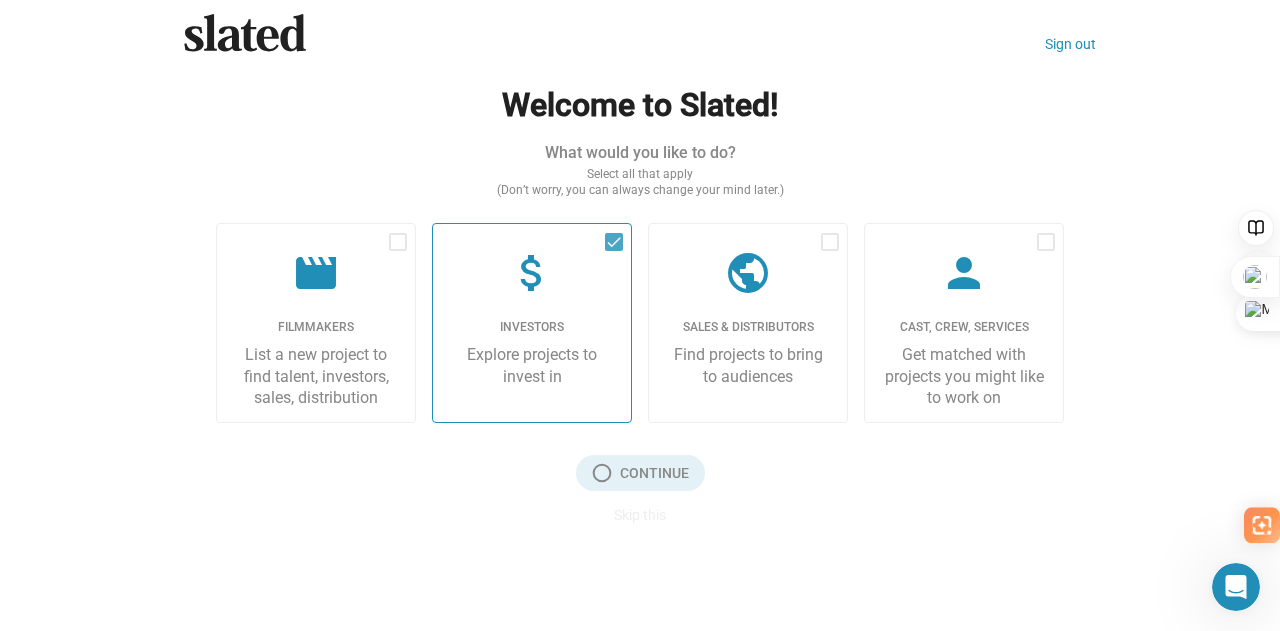 scroll, scrollTop: 0, scrollLeft: 0, axis: both 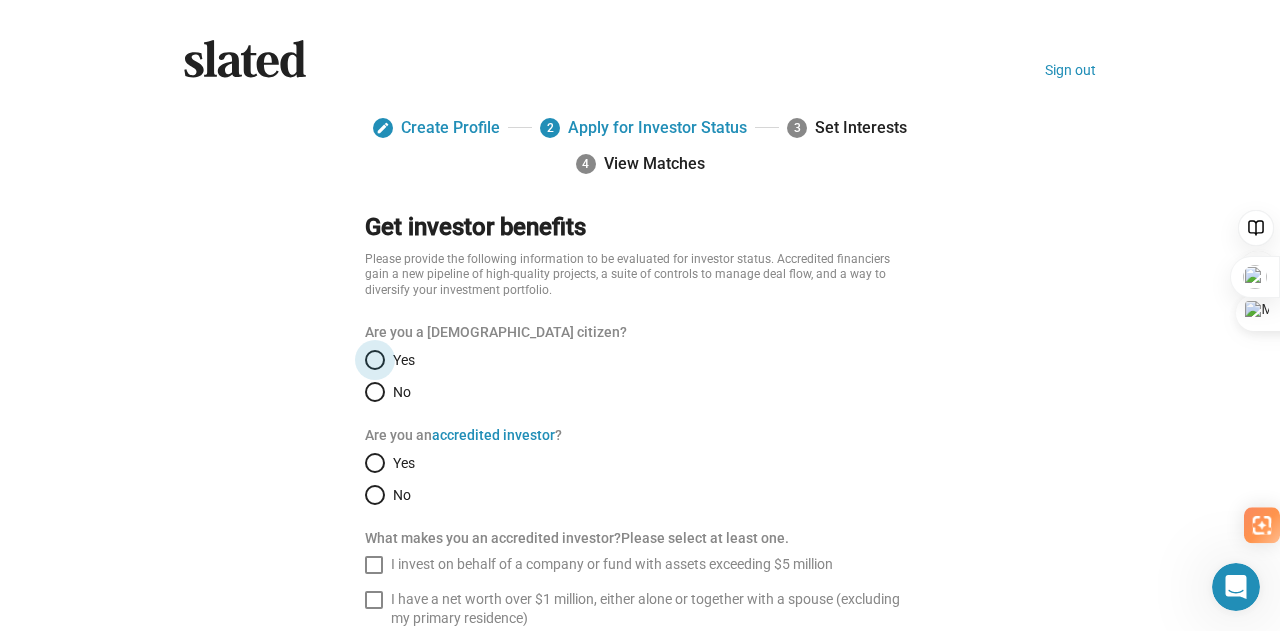 click at bounding box center [375, 360] 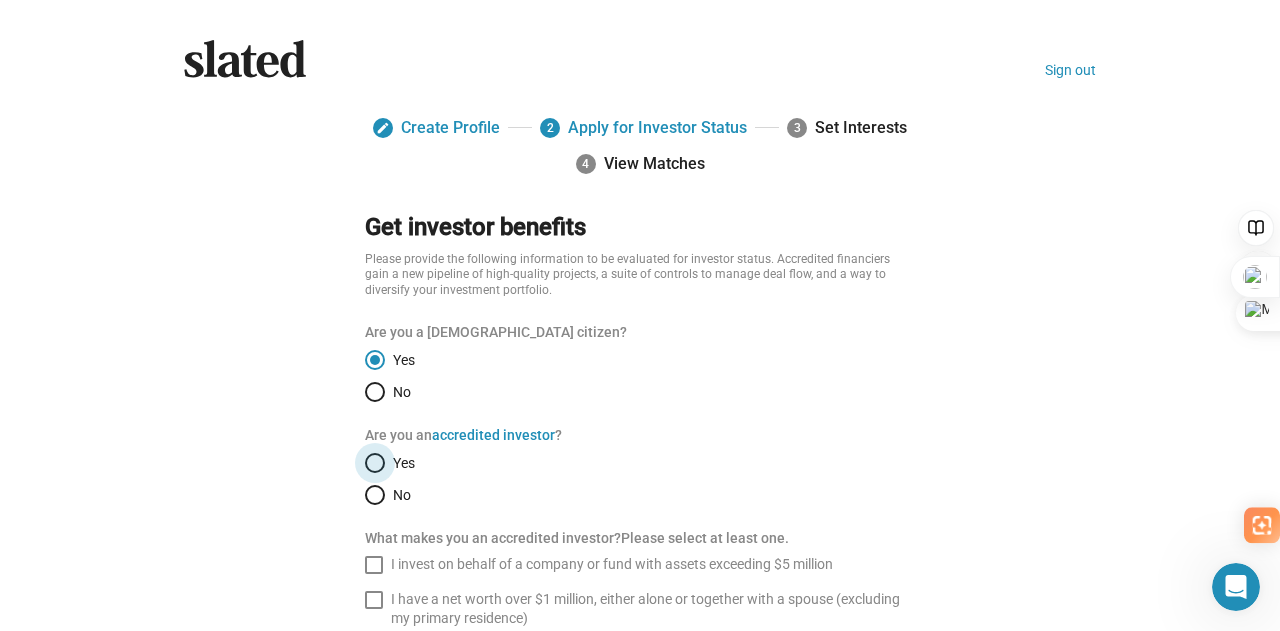 click at bounding box center (375, 463) 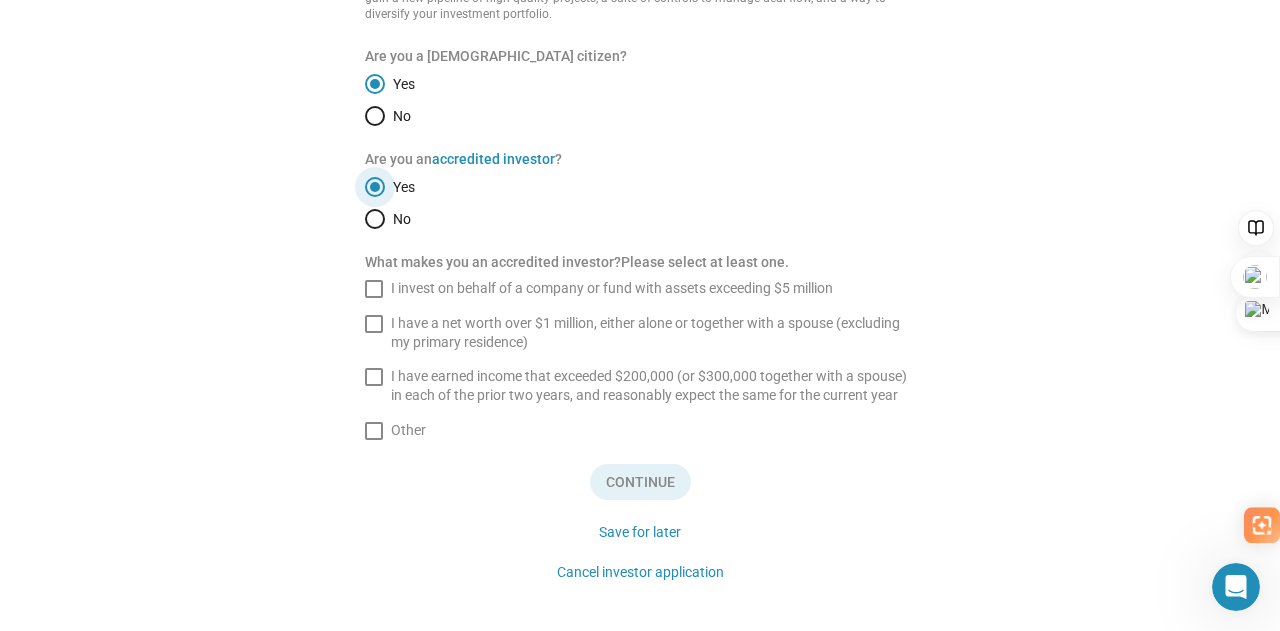 scroll, scrollTop: 285, scrollLeft: 0, axis: vertical 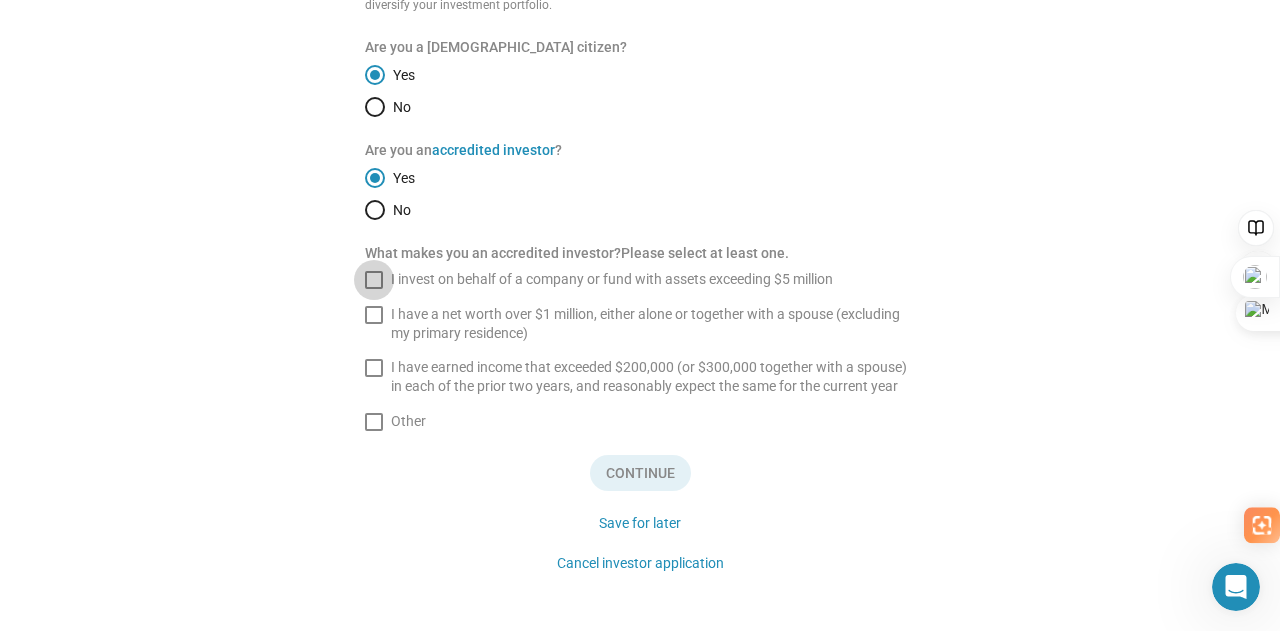 click at bounding box center (374, 280) 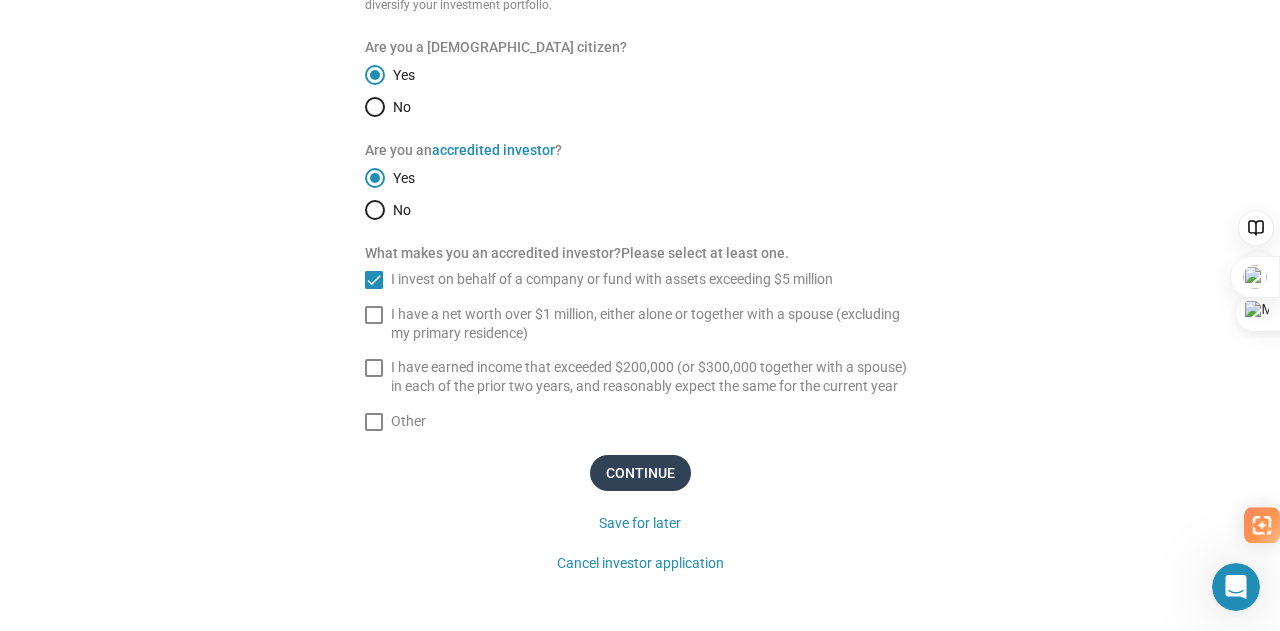 click on "Continue" 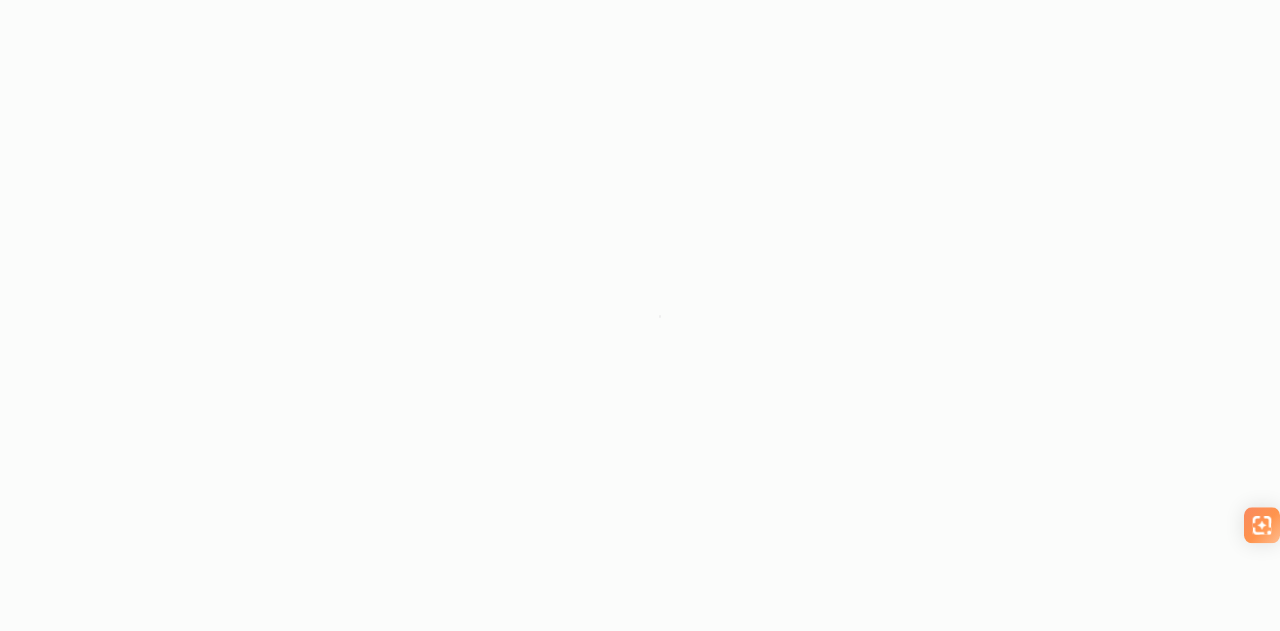 scroll, scrollTop: 0, scrollLeft: 0, axis: both 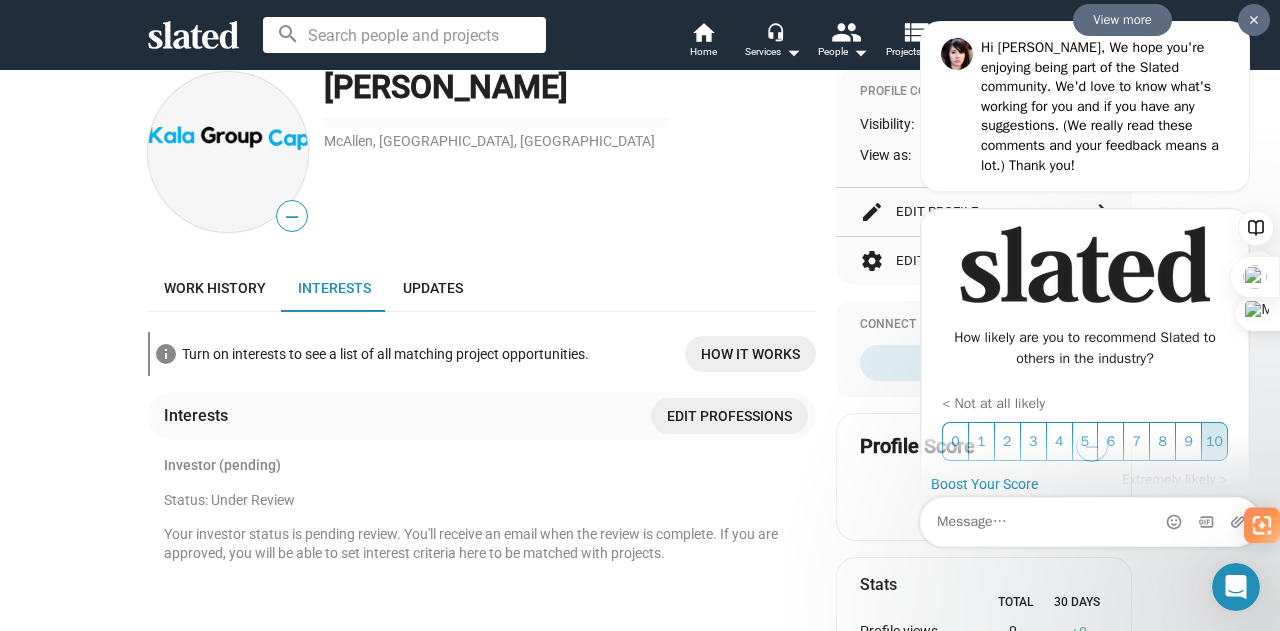 click on "10" at bounding box center (1214, 441) 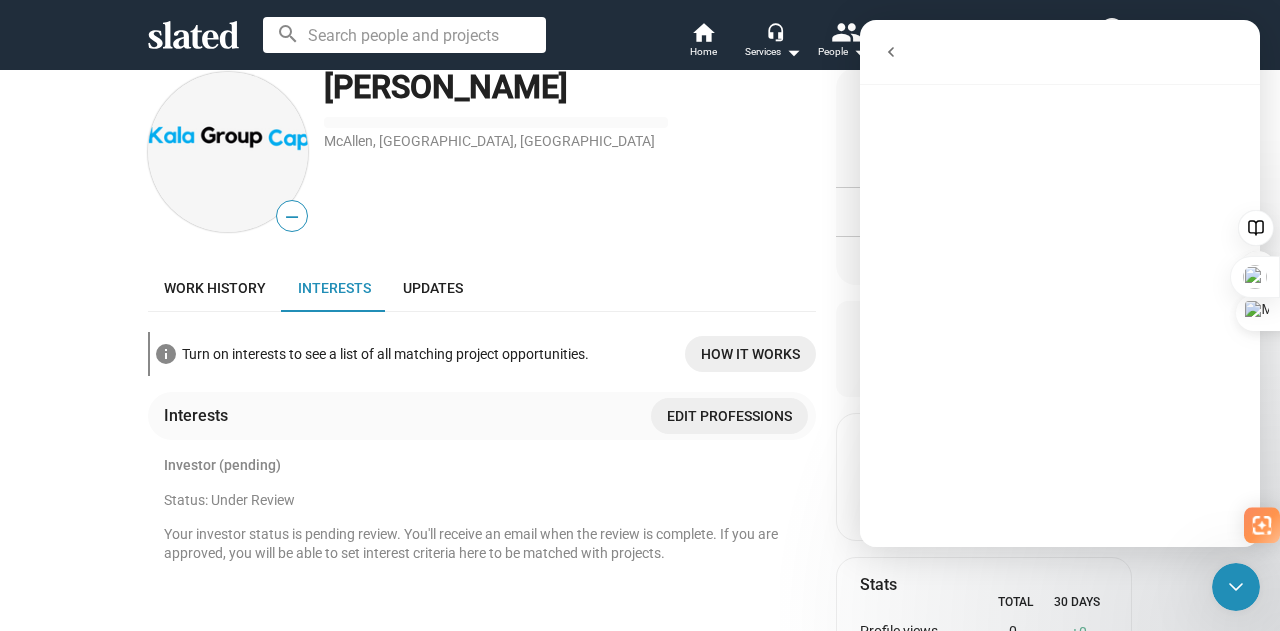 scroll, scrollTop: 0, scrollLeft: 0, axis: both 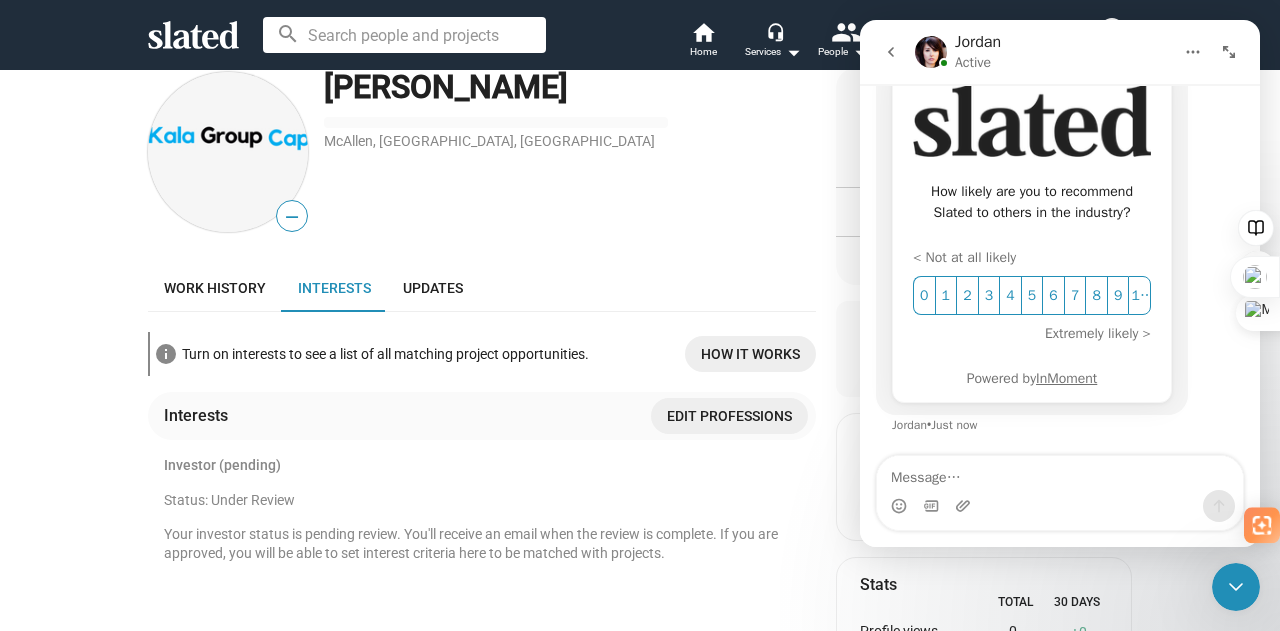 click on "MIchael Homer  McAllen, TX, US" 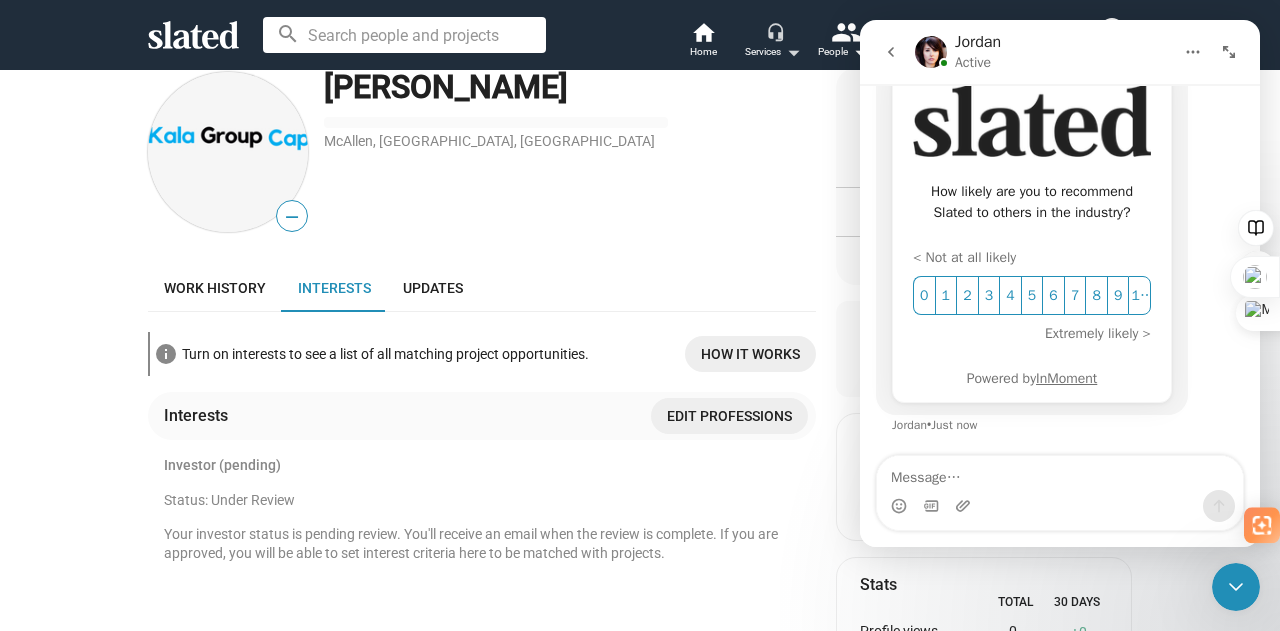 click on "Services  arrow_drop_down" at bounding box center (773, 52) 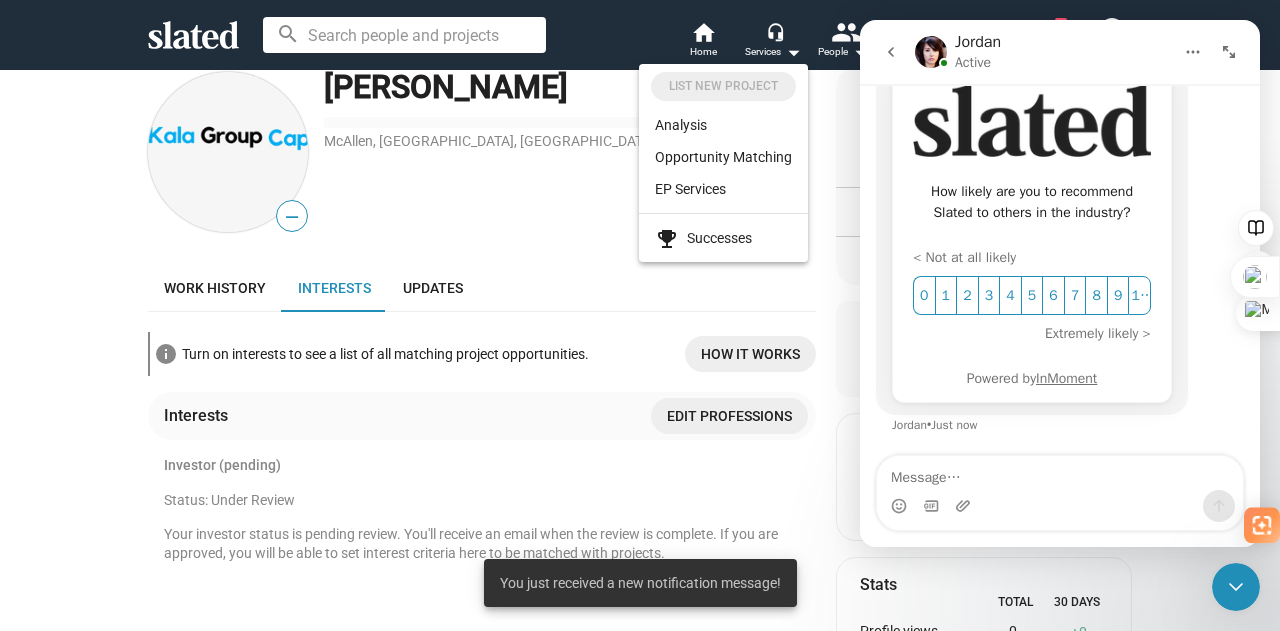 click at bounding box center (640, 315) 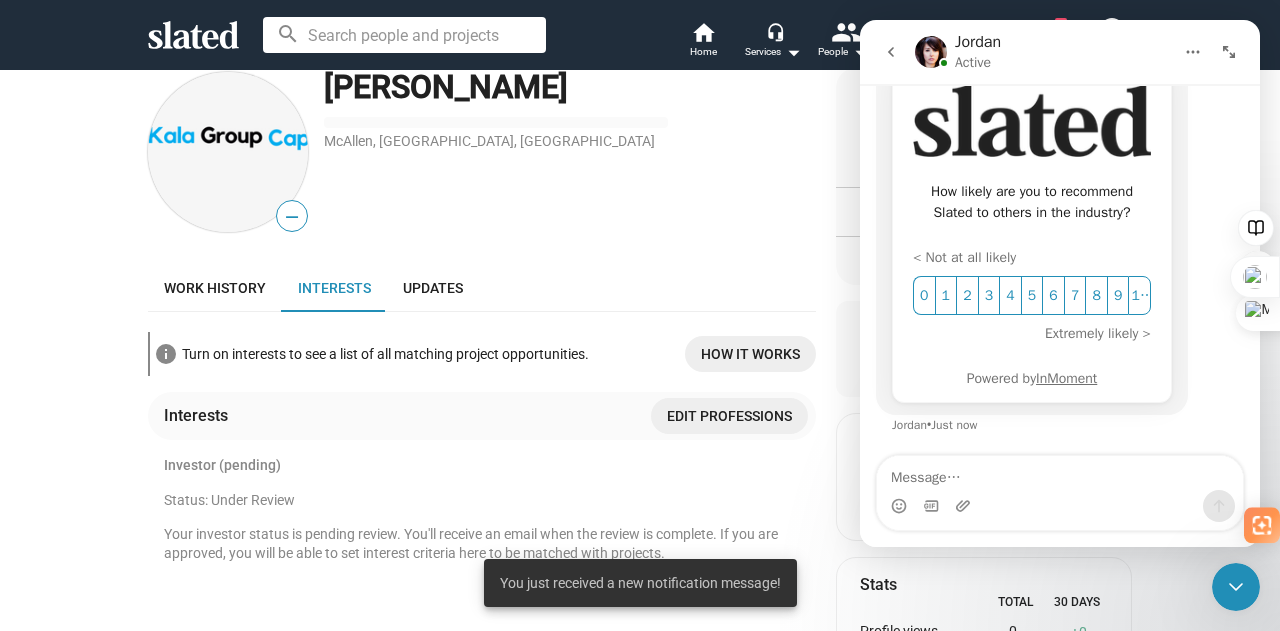 click on "How it works" 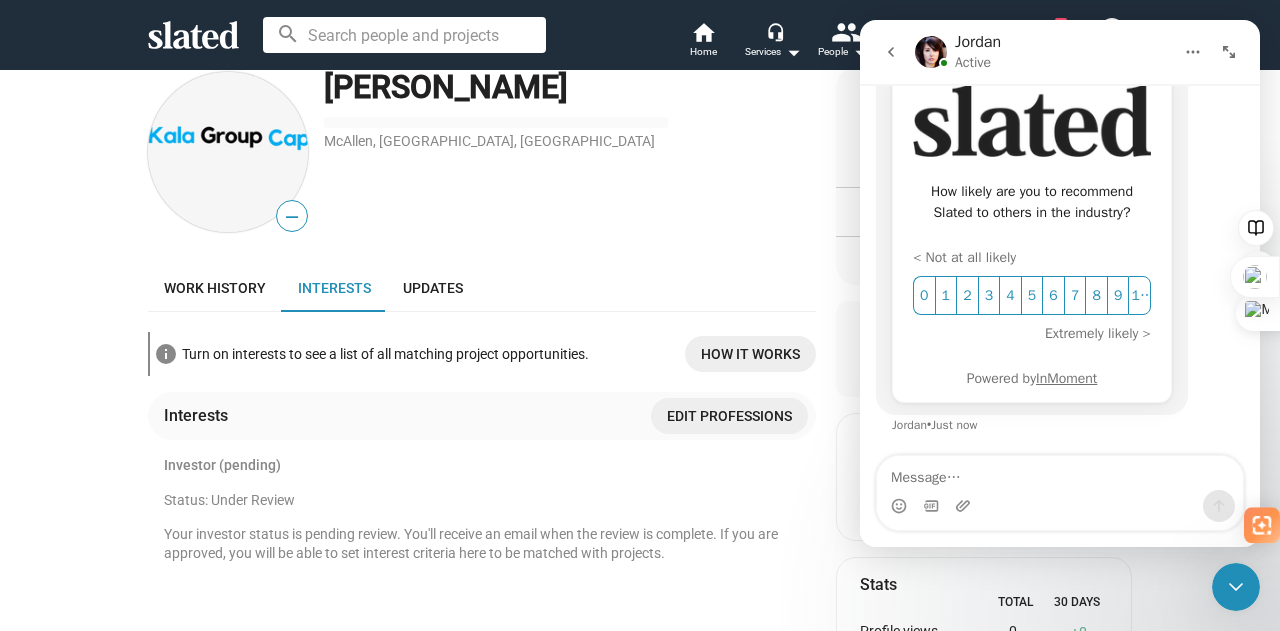 click 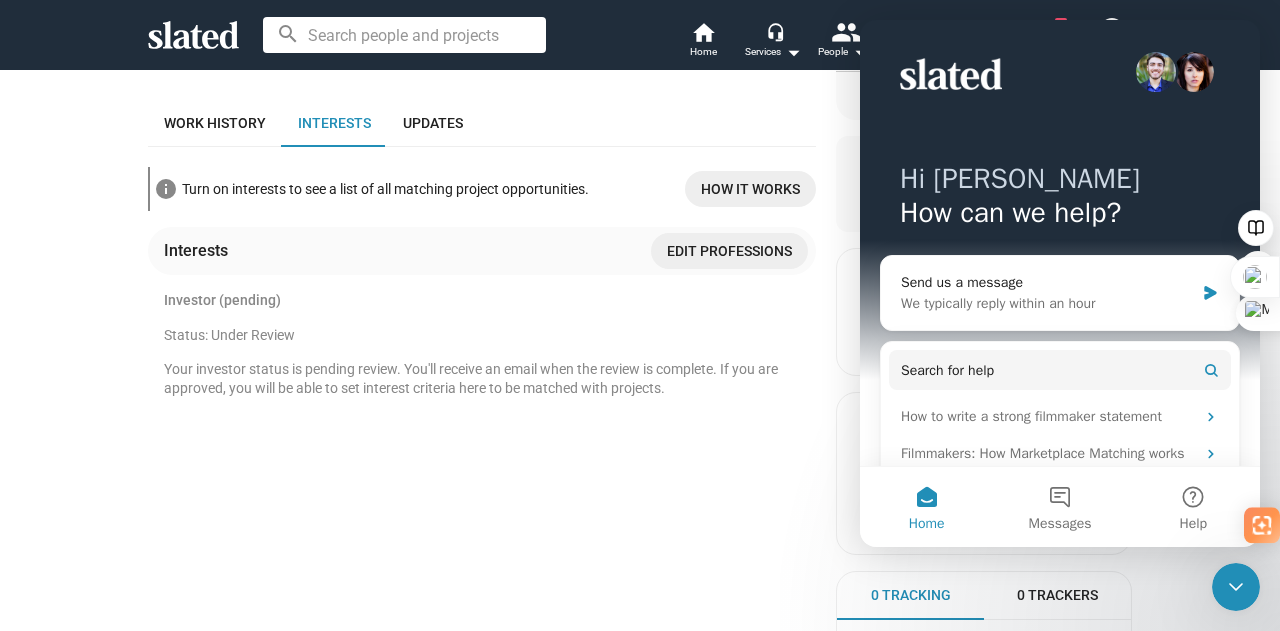 scroll, scrollTop: 438, scrollLeft: 0, axis: vertical 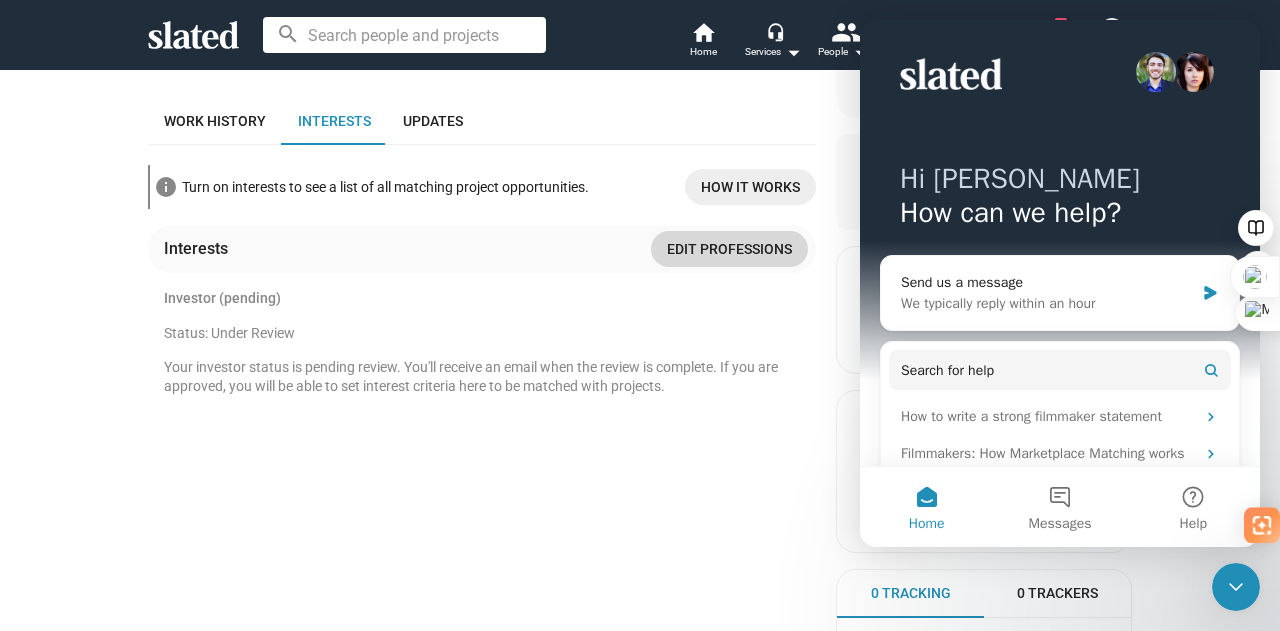 click on "Edit professions" 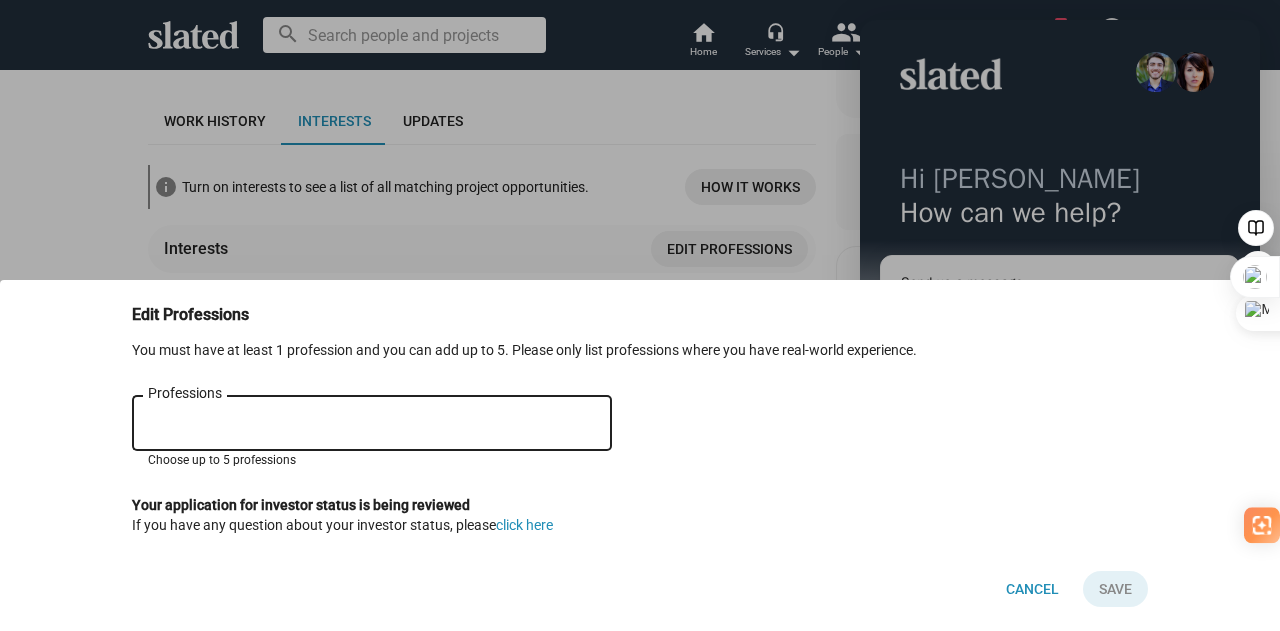 click on "Professions" at bounding box center (376, 424) 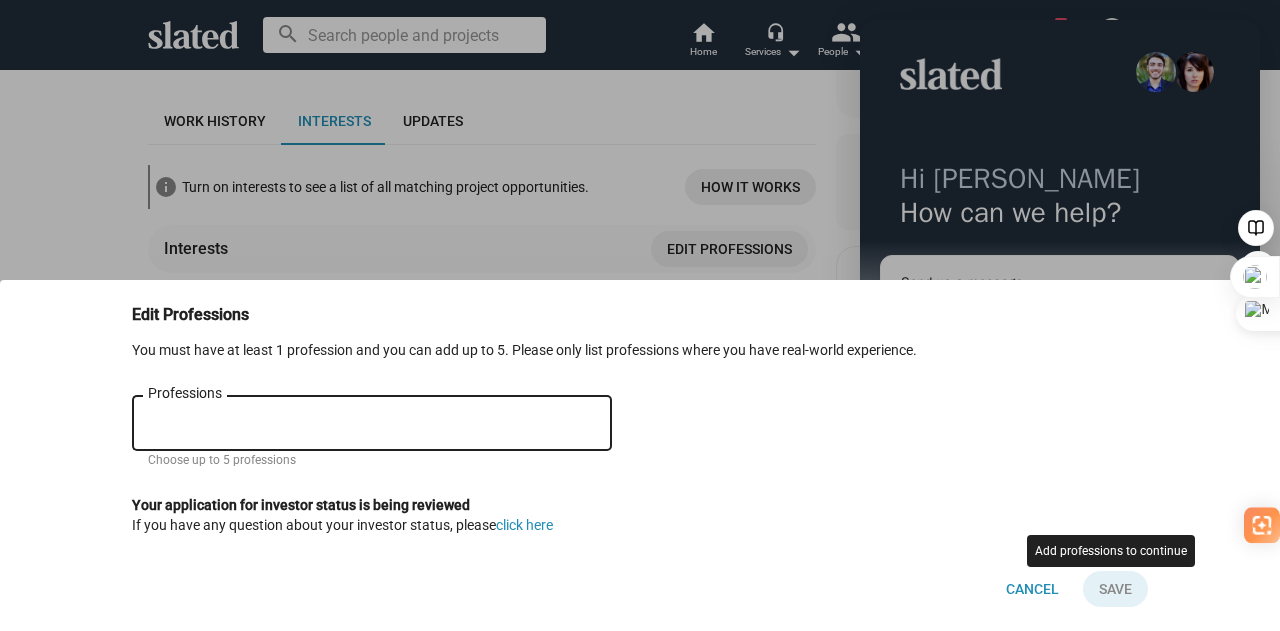 click at bounding box center (1113, 589) 